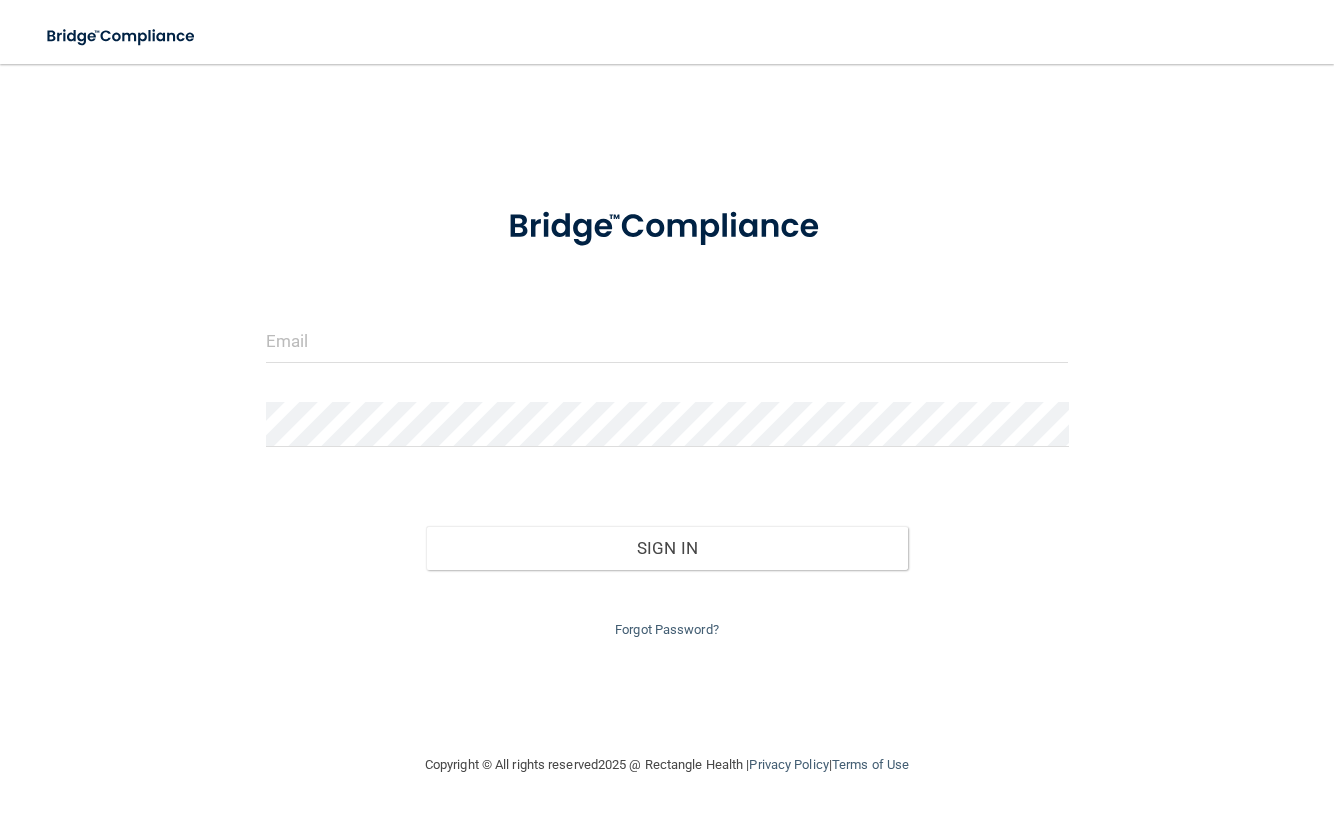 scroll, scrollTop: 0, scrollLeft: 0, axis: both 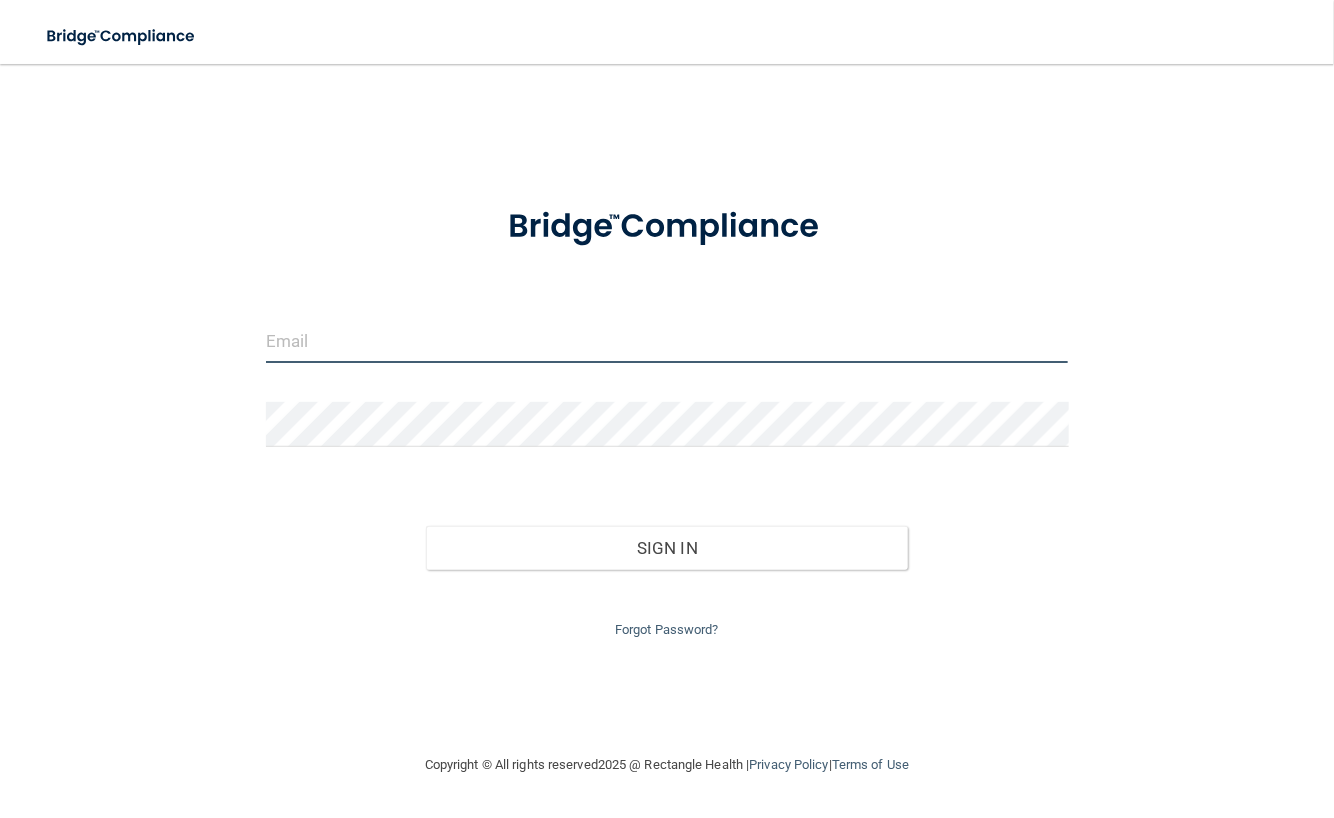click at bounding box center [667, 340] 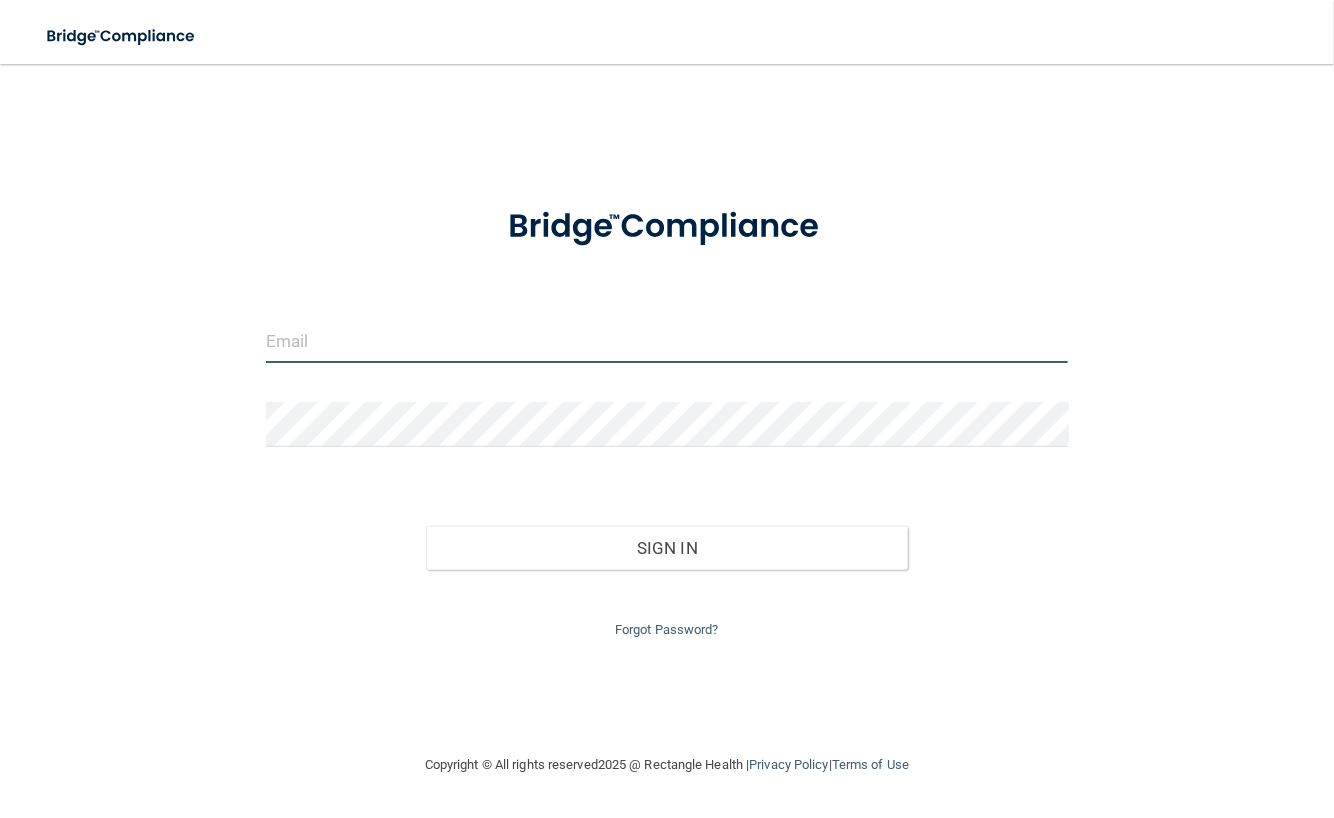 type on "[EMAIL_ADDRESS][DOMAIN_NAME]" 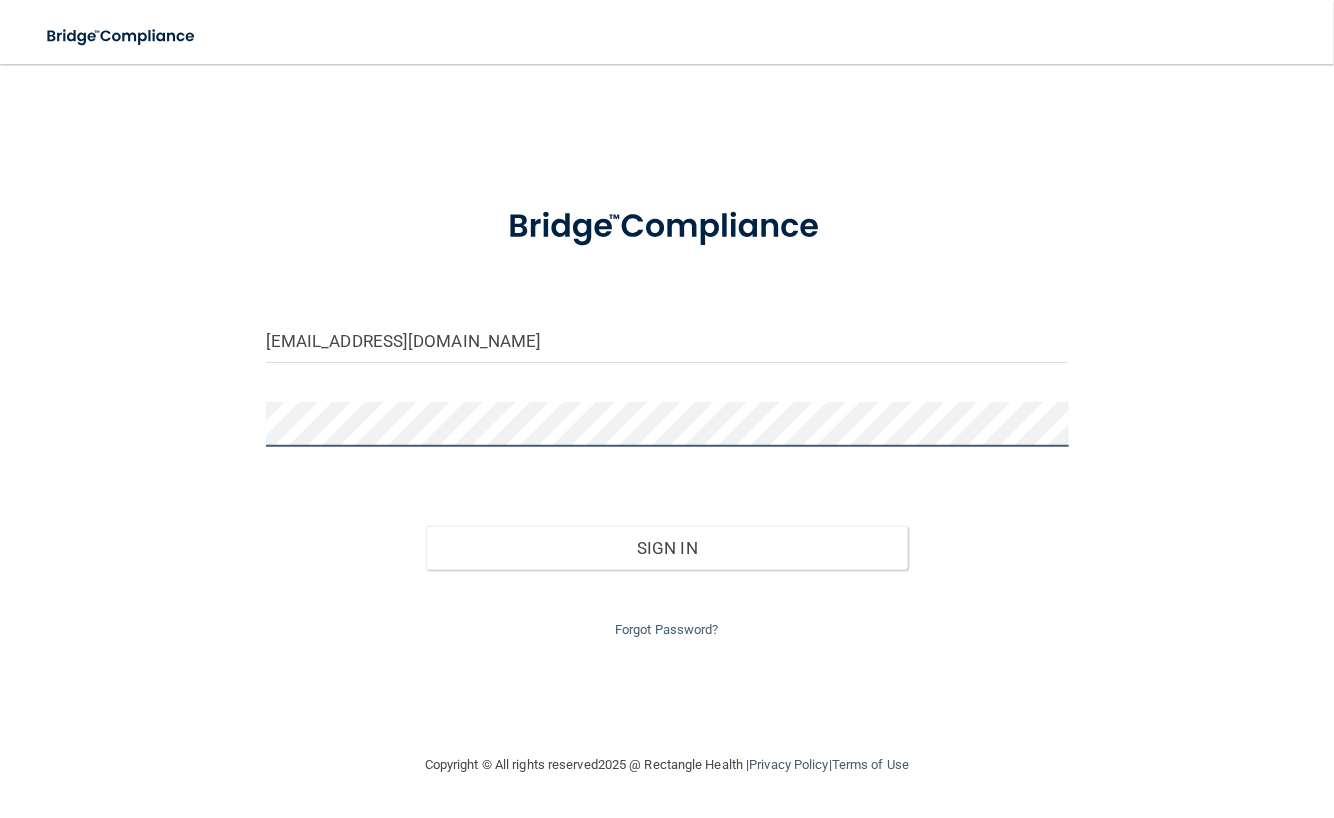 click on "Sign In" at bounding box center [667, 548] 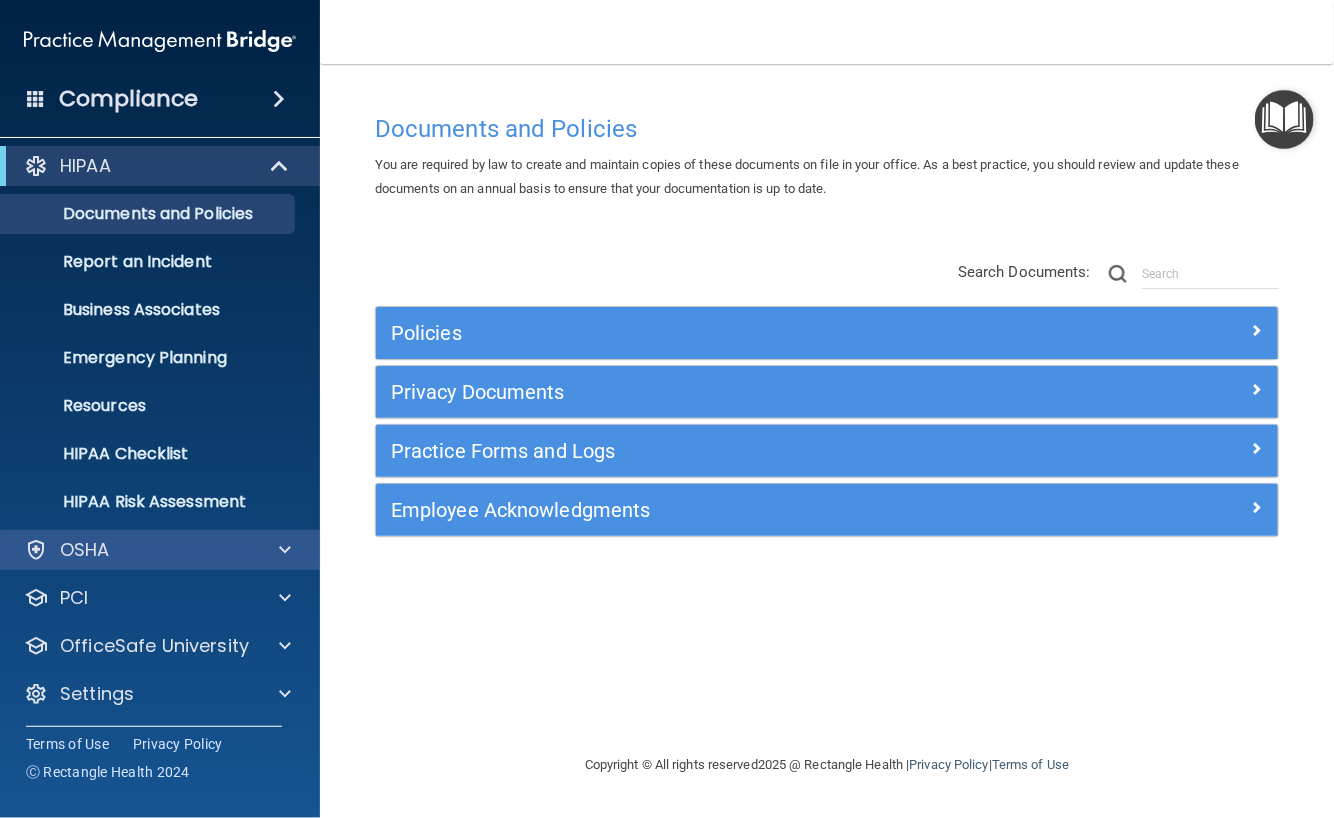 scroll, scrollTop: 11, scrollLeft: 0, axis: vertical 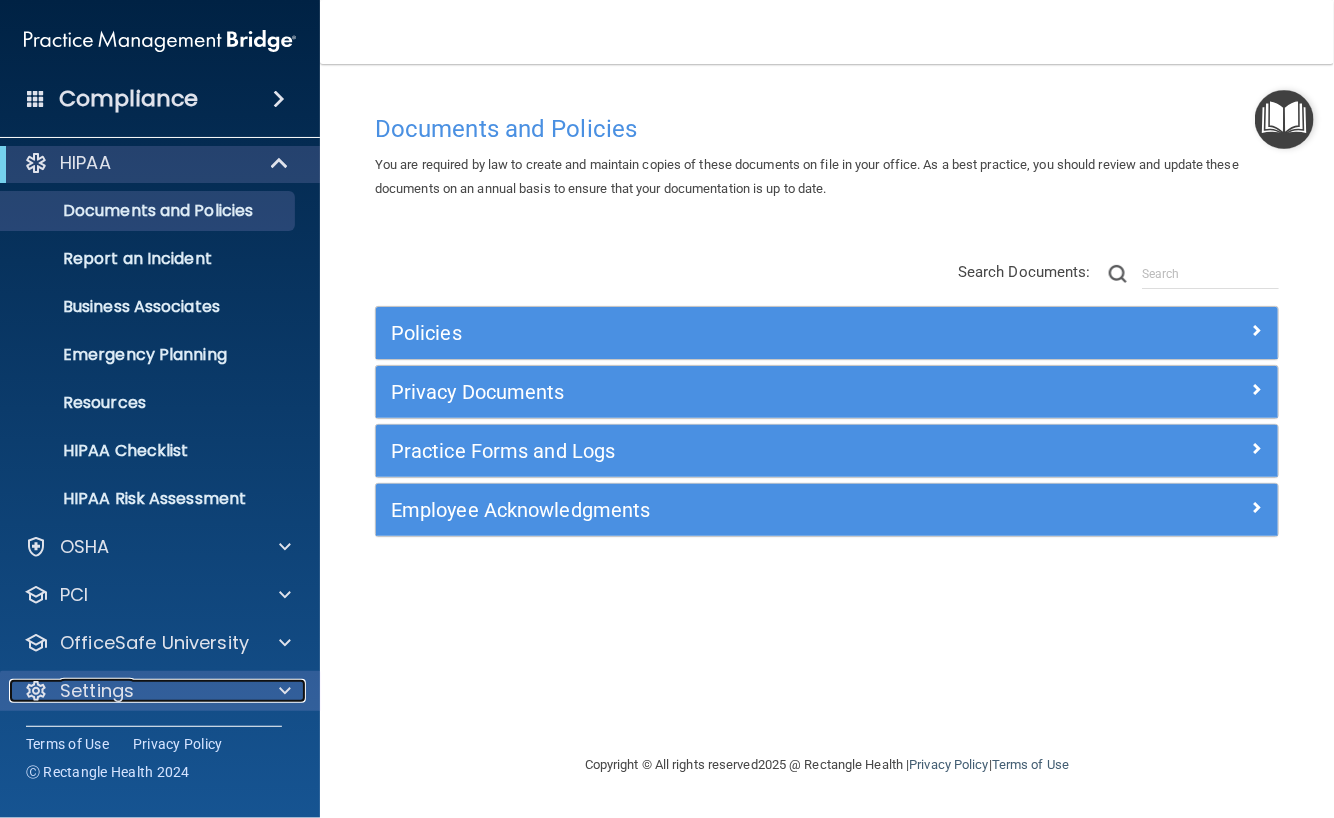 click at bounding box center [285, 691] 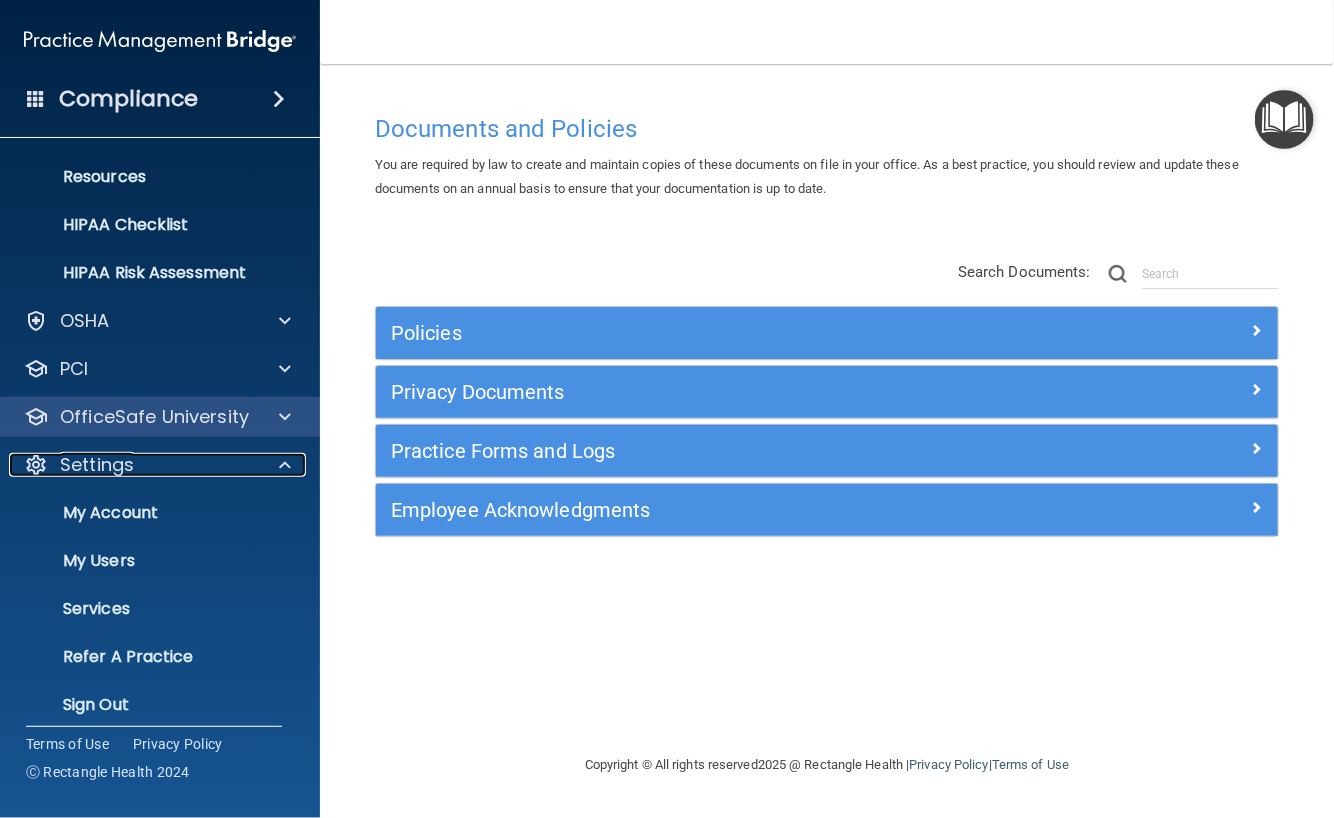 scroll, scrollTop: 251, scrollLeft: 0, axis: vertical 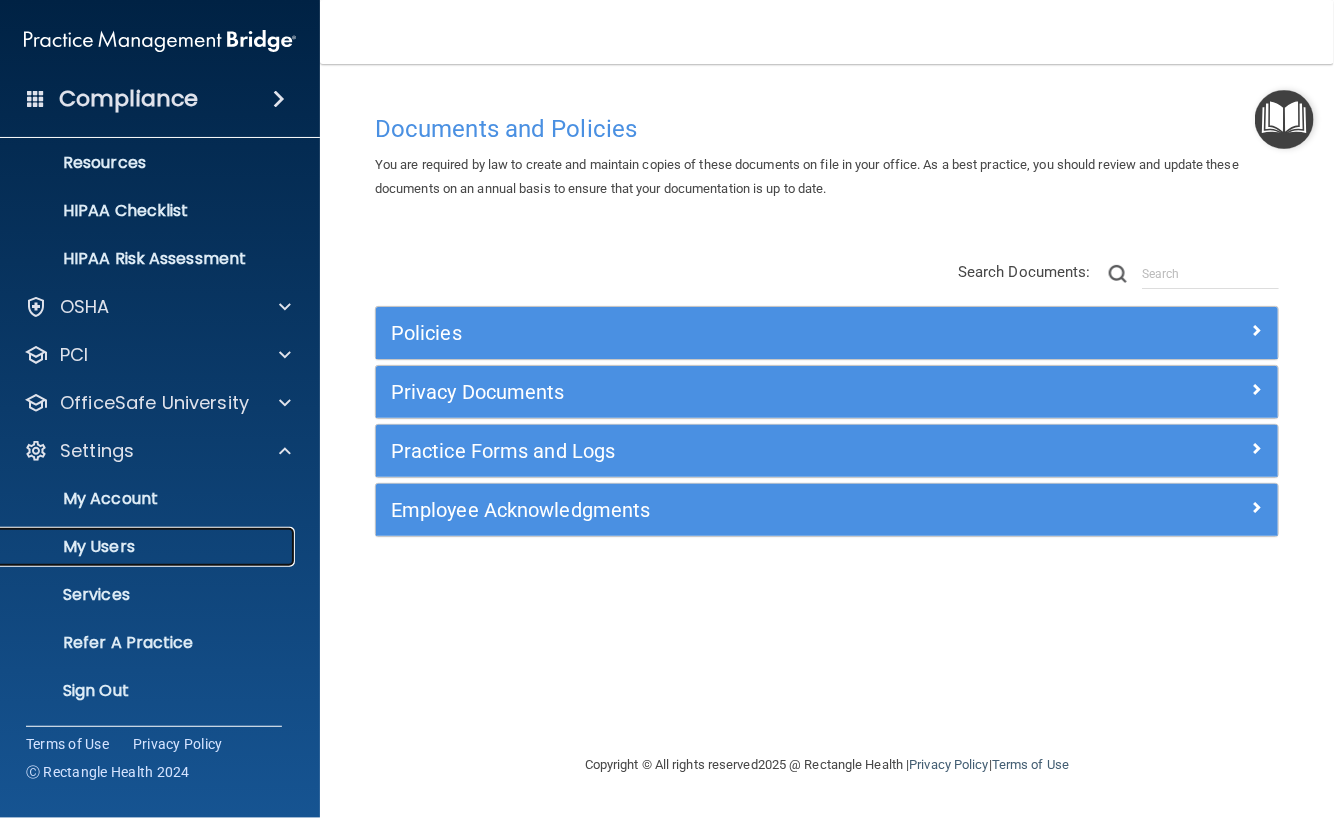 click on "My Users" at bounding box center [149, 547] 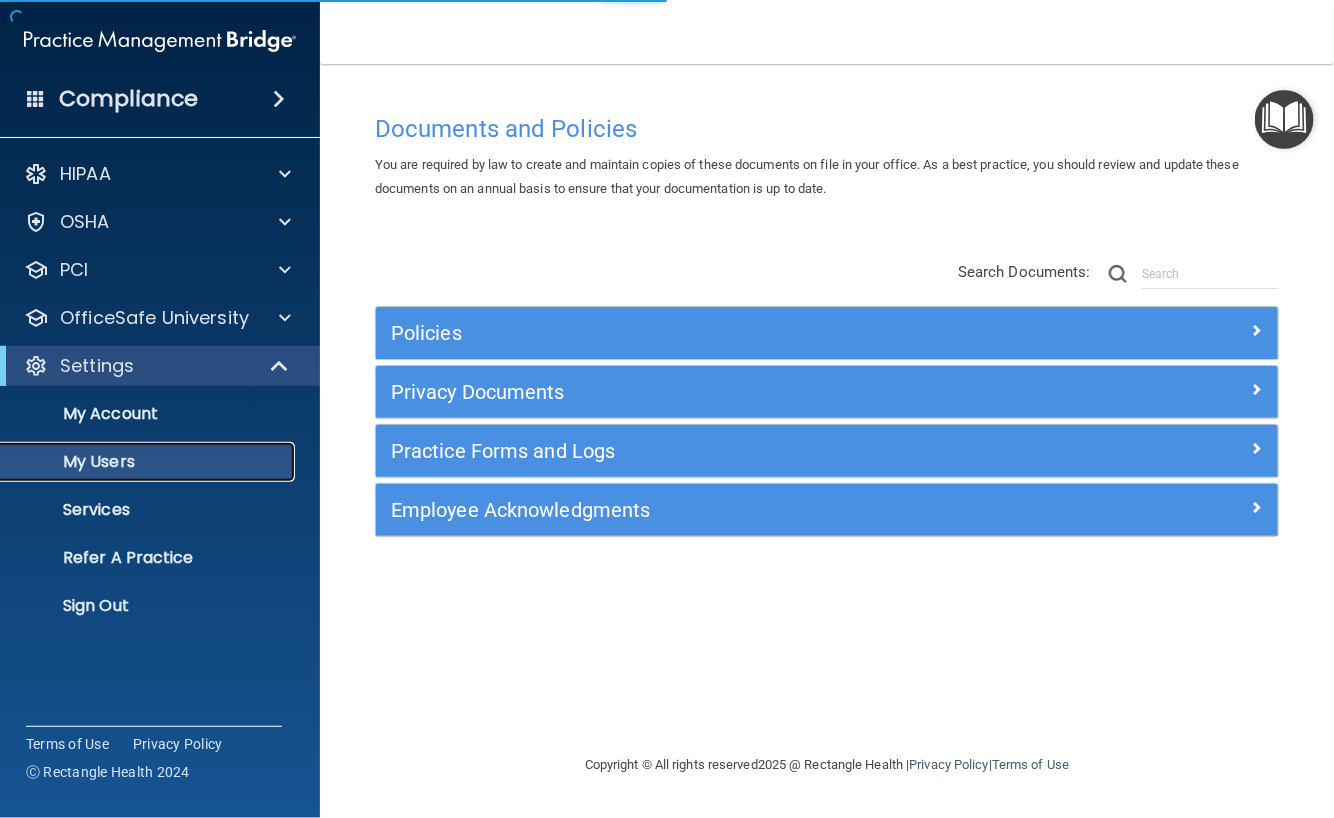 scroll, scrollTop: 0, scrollLeft: 0, axis: both 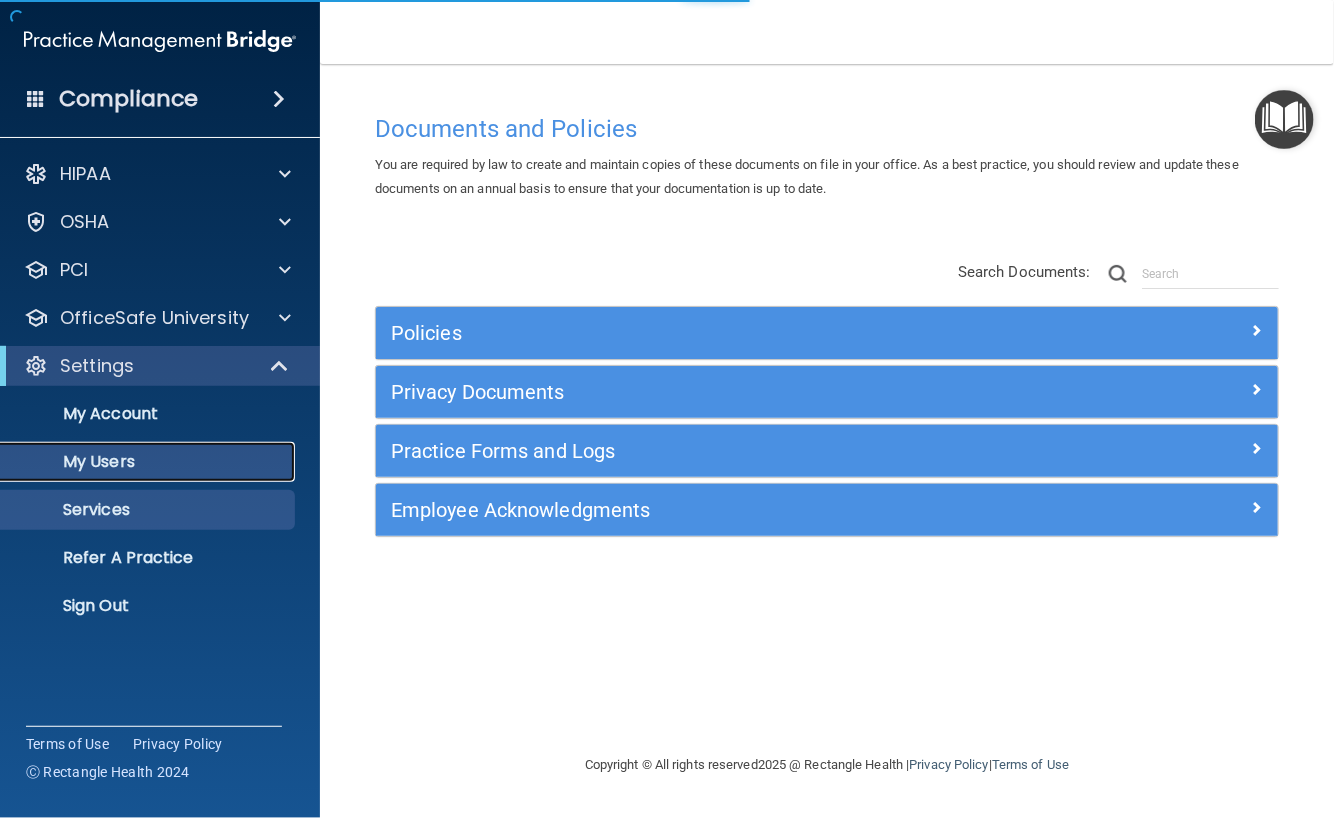 select on "20" 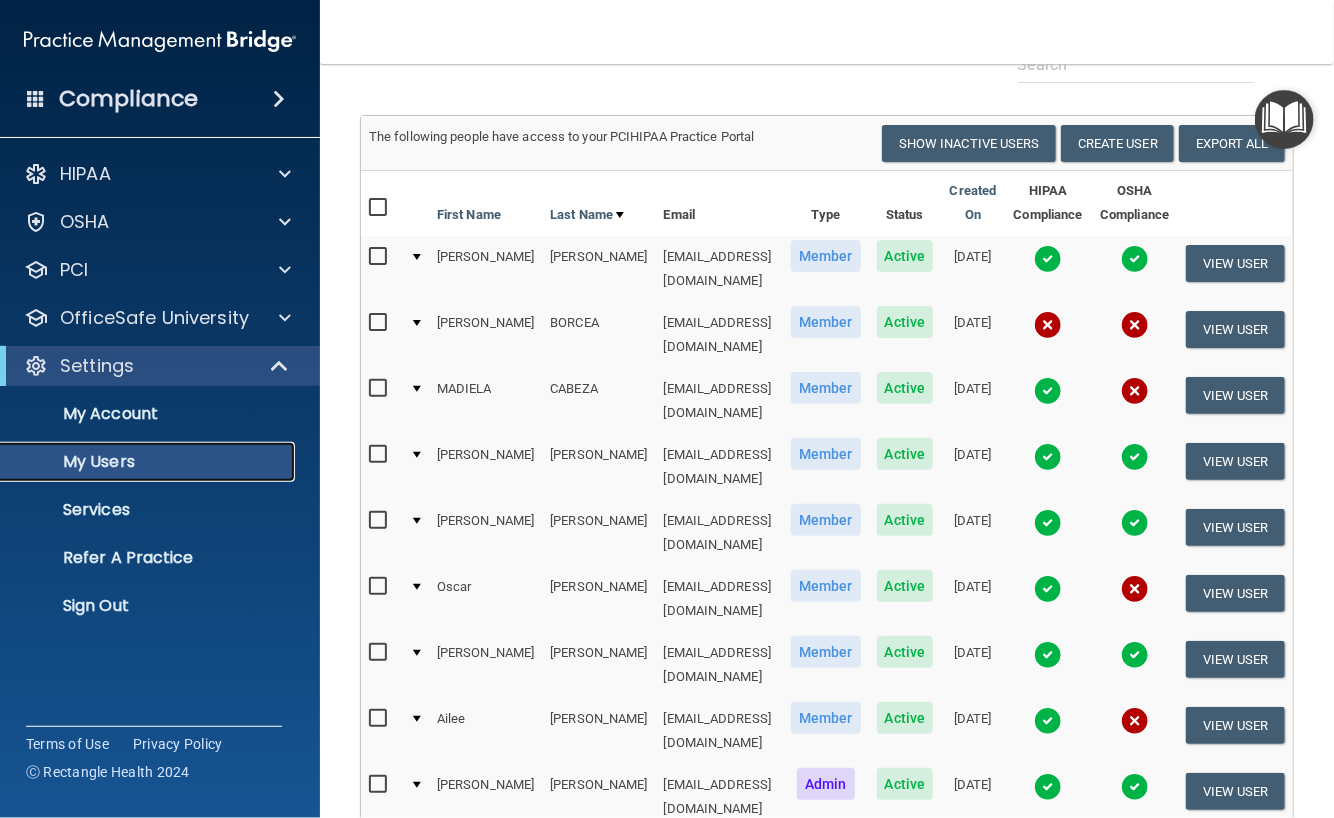 scroll, scrollTop: 222, scrollLeft: 0, axis: vertical 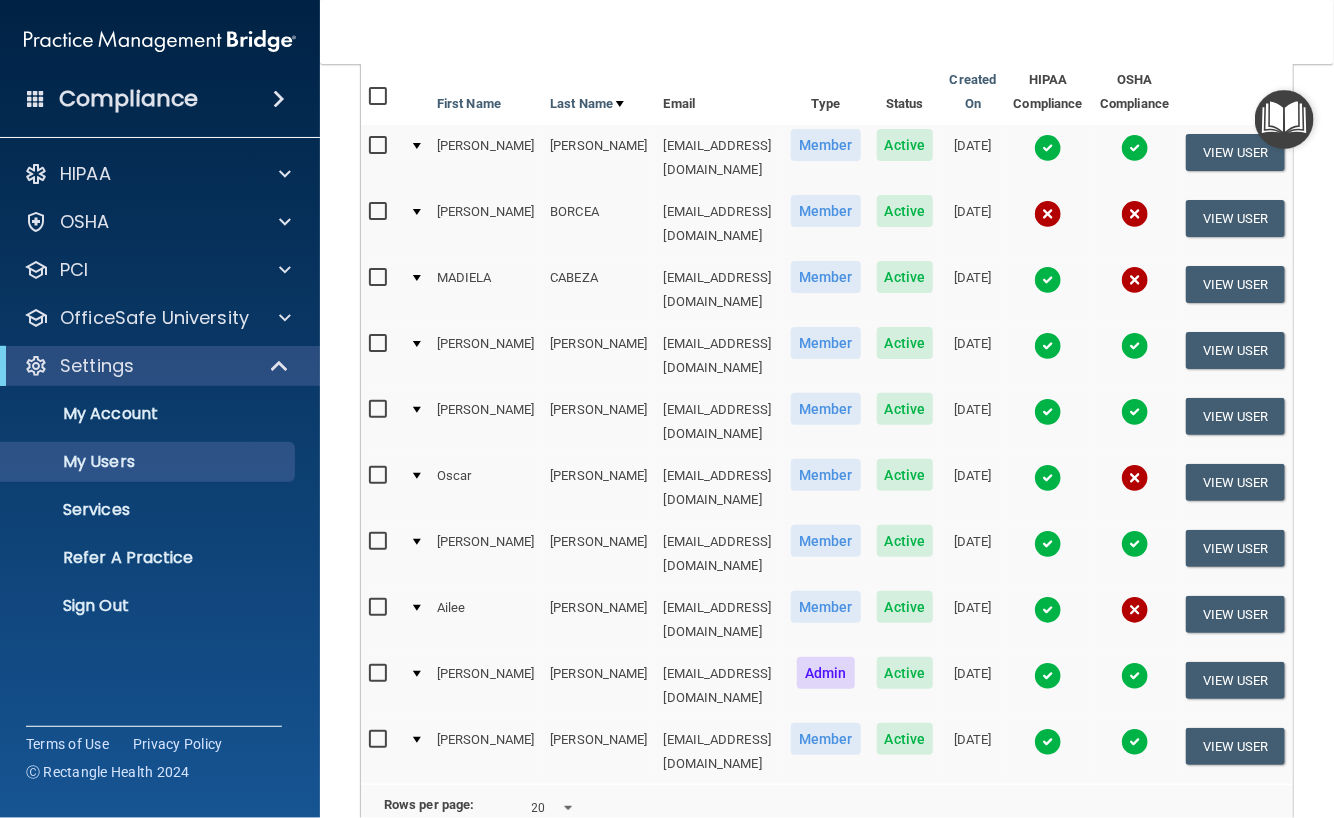 click at bounding box center (1135, 478) 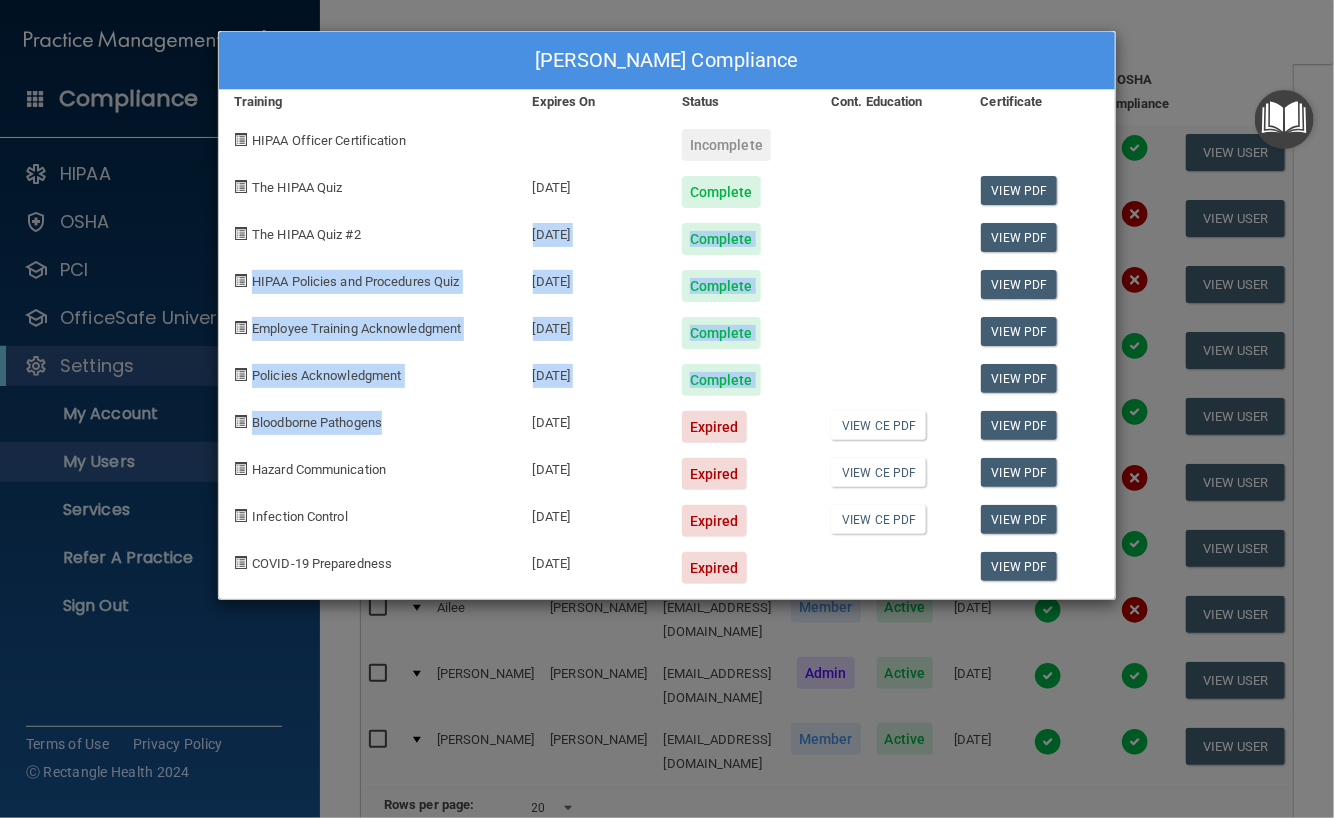 drag, startPoint x: 480, startPoint y: 217, endPoint x: 453, endPoint y: 331, distance: 117.15375 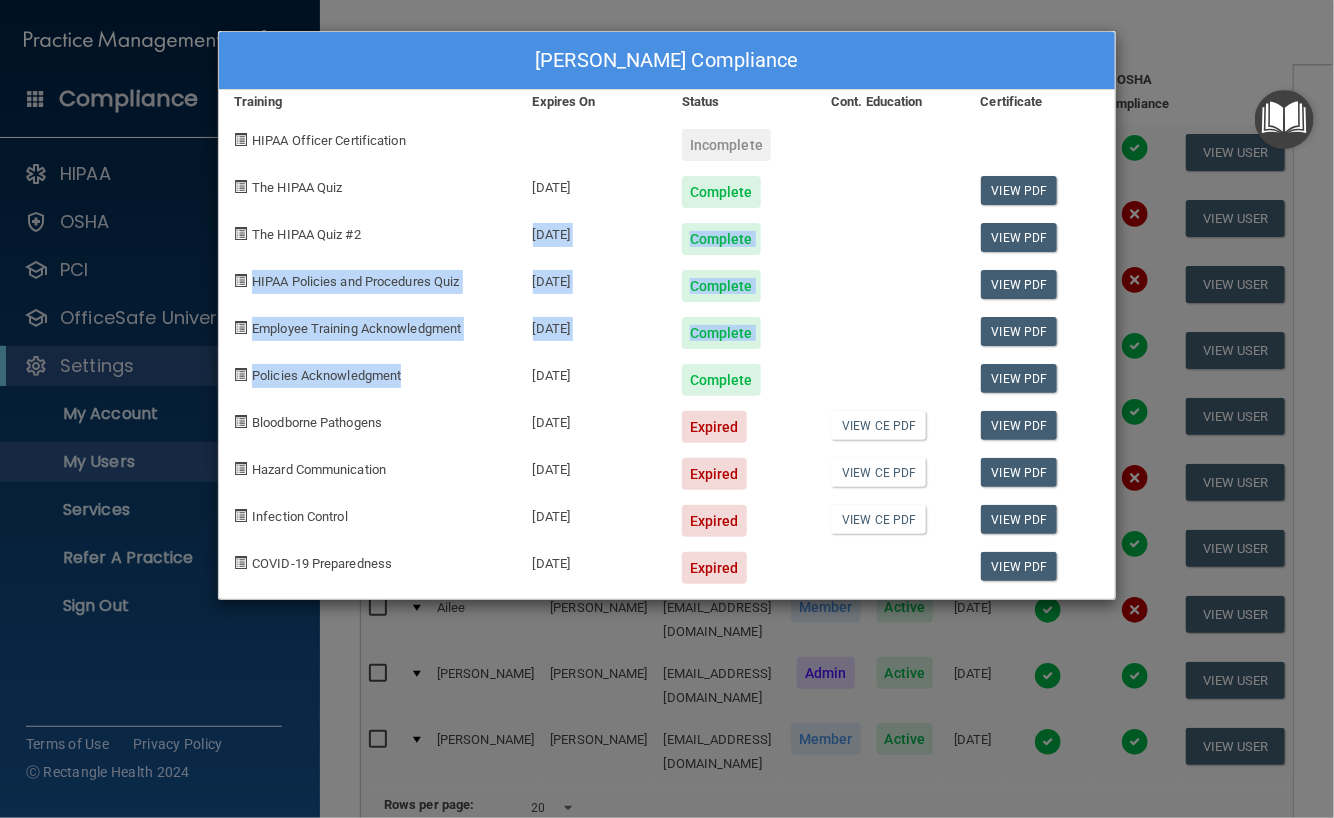 click on "The HIPAA Quiz #2" at bounding box center [368, 231] 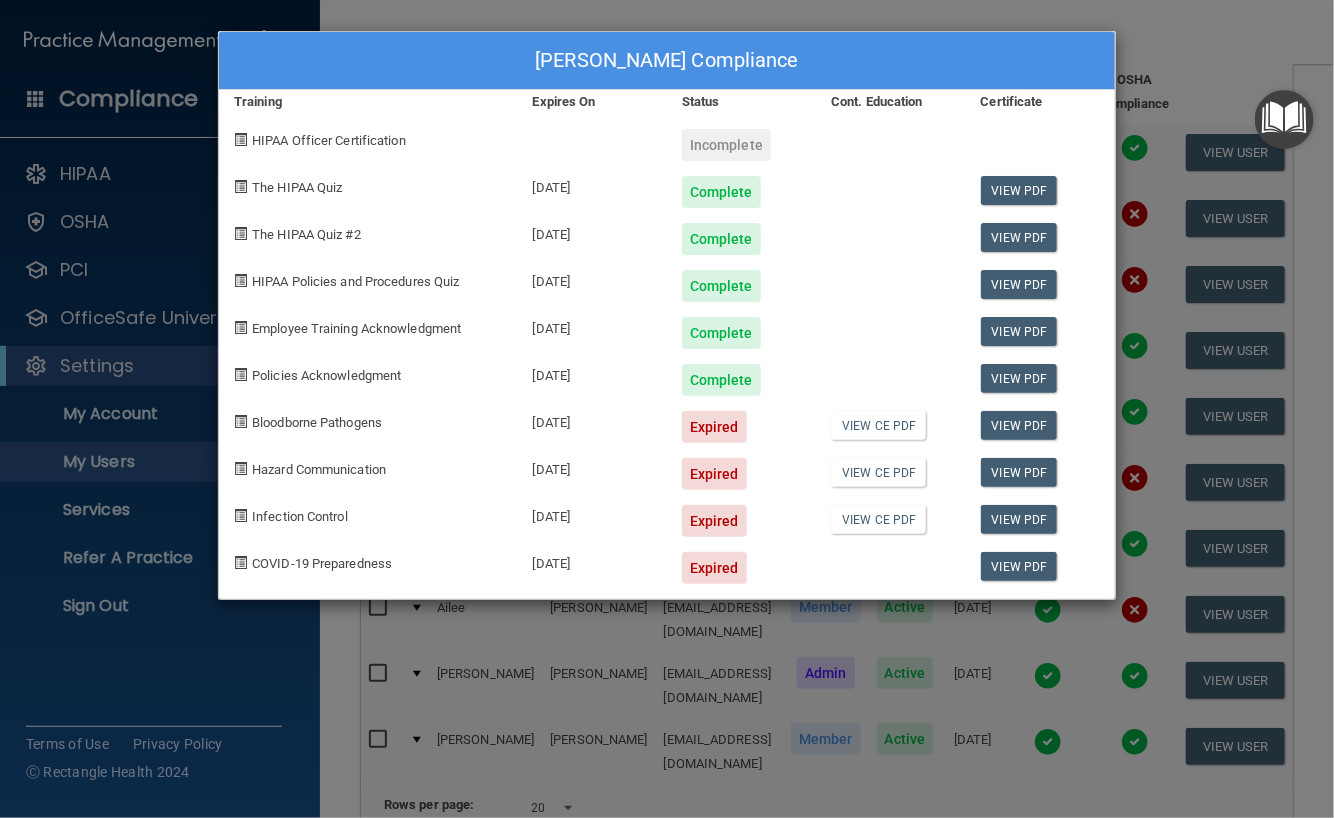 drag, startPoint x: 424, startPoint y: 52, endPoint x: 478, endPoint y: 81, distance: 61.294373 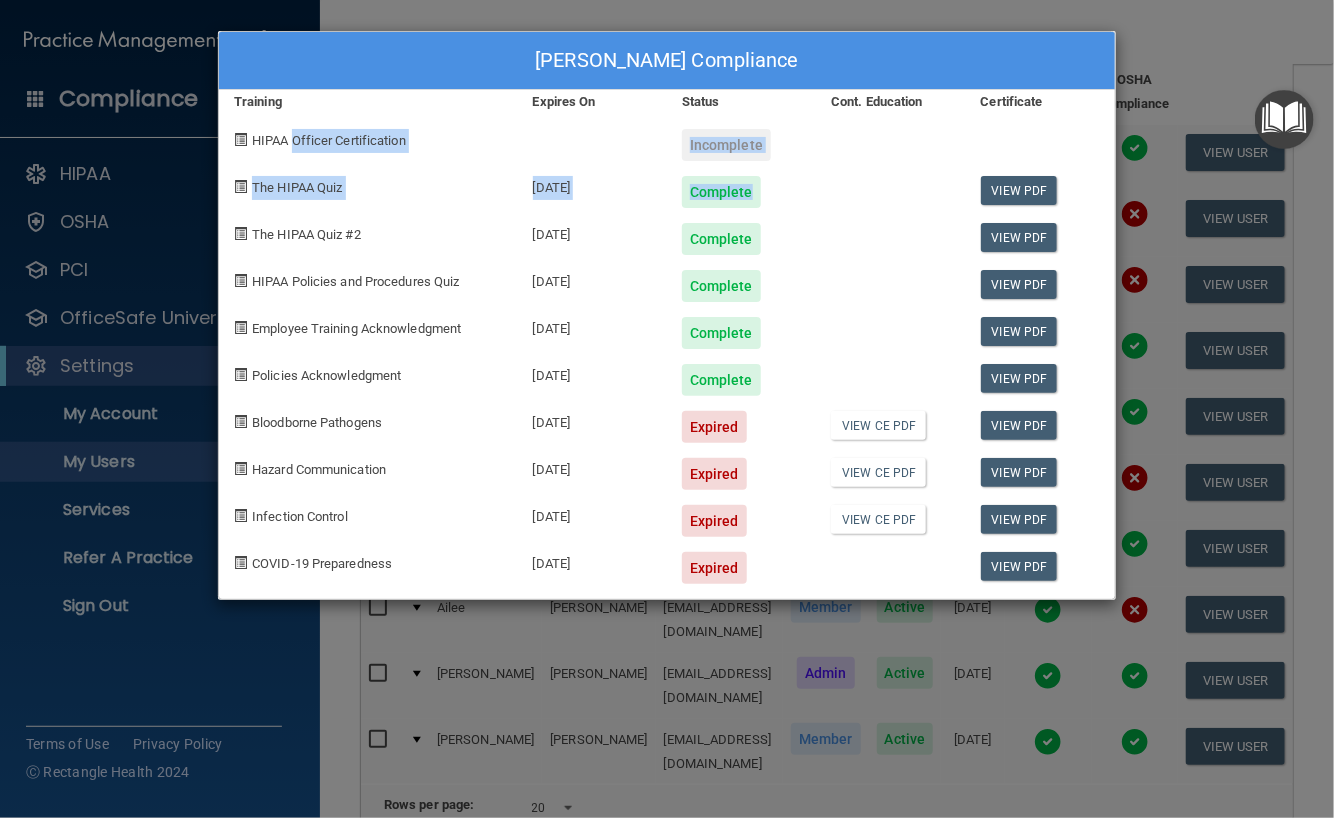 drag, startPoint x: 858, startPoint y: 163, endPoint x: 297, endPoint y: 152, distance: 561.10785 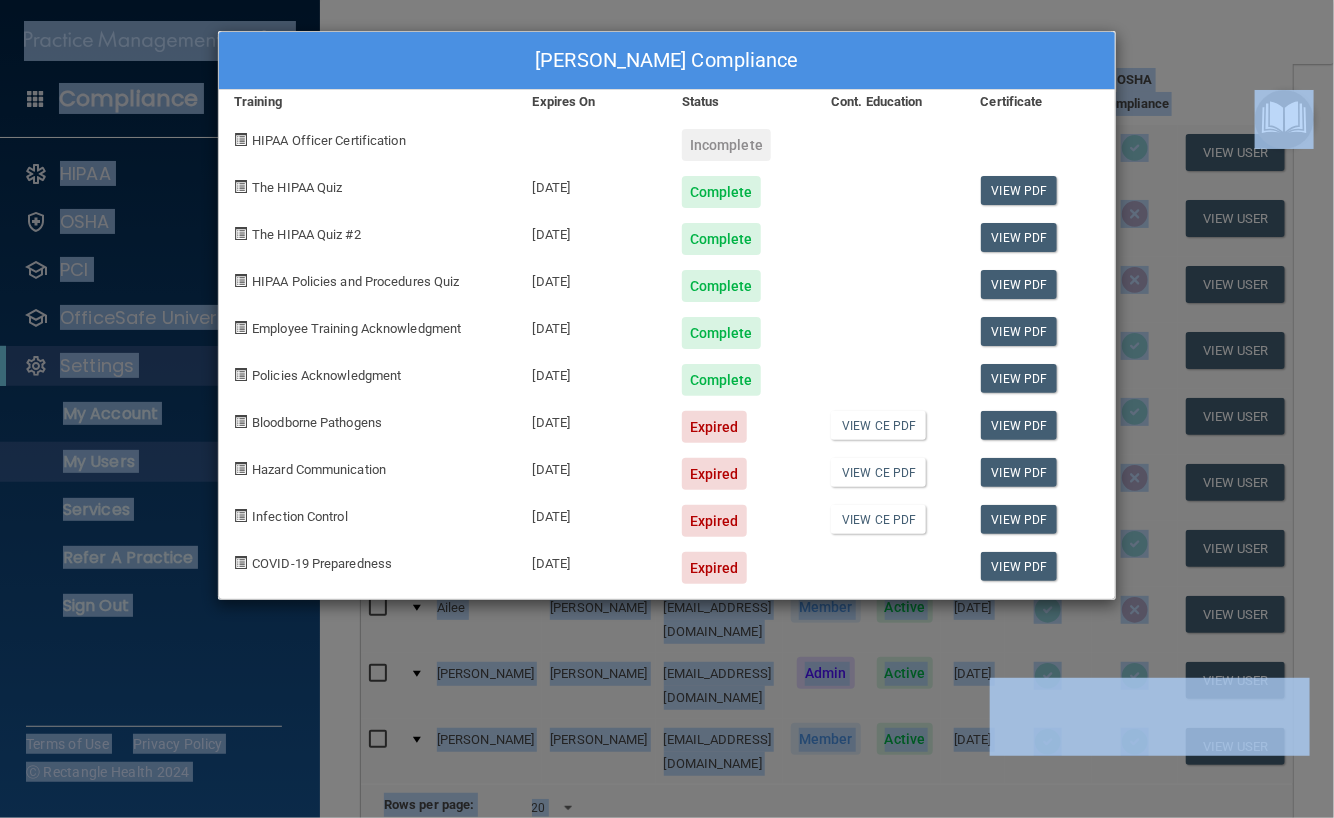 drag, startPoint x: 355, startPoint y: 51, endPoint x: -205, endPoint y: 208, distance: 581.5918 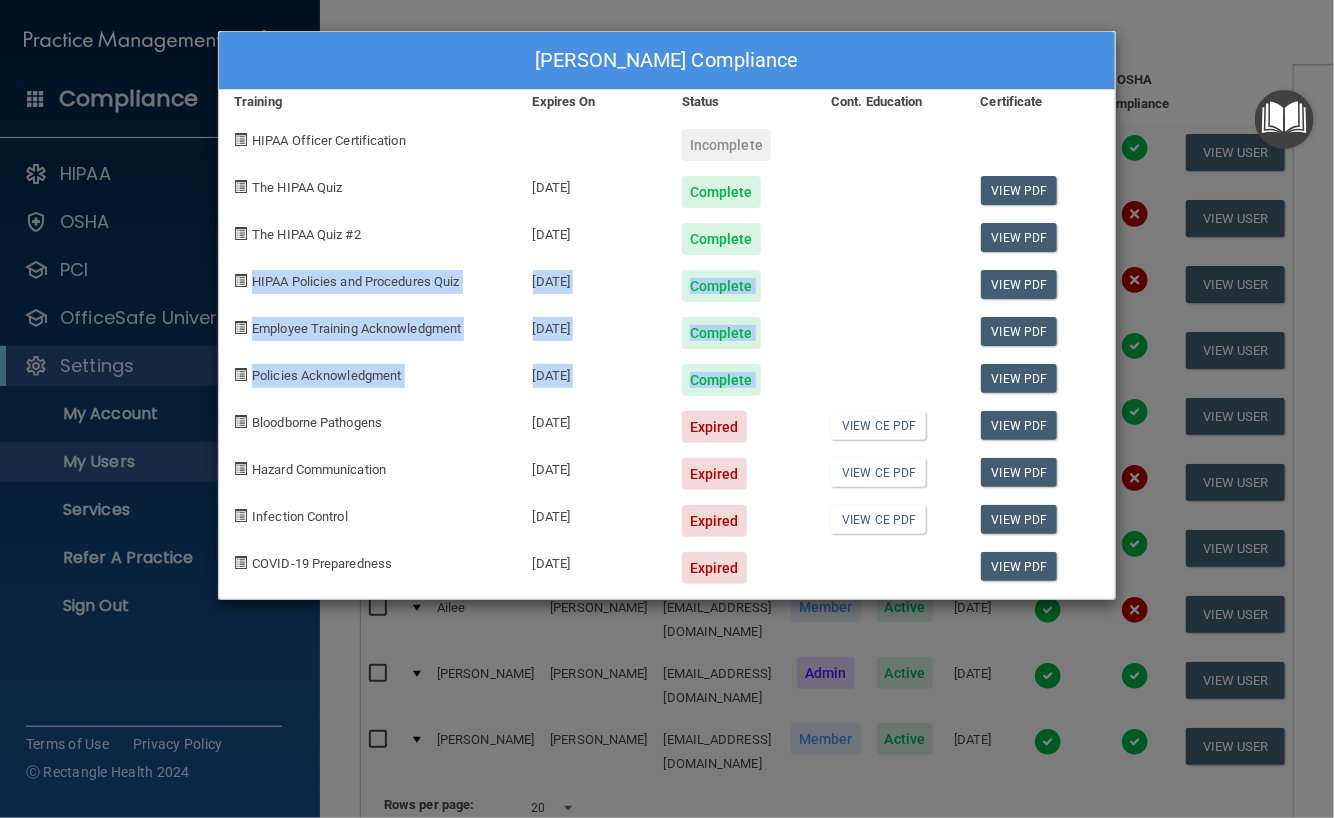 drag, startPoint x: 877, startPoint y: 242, endPoint x: 175, endPoint y: 411, distance: 722.0561 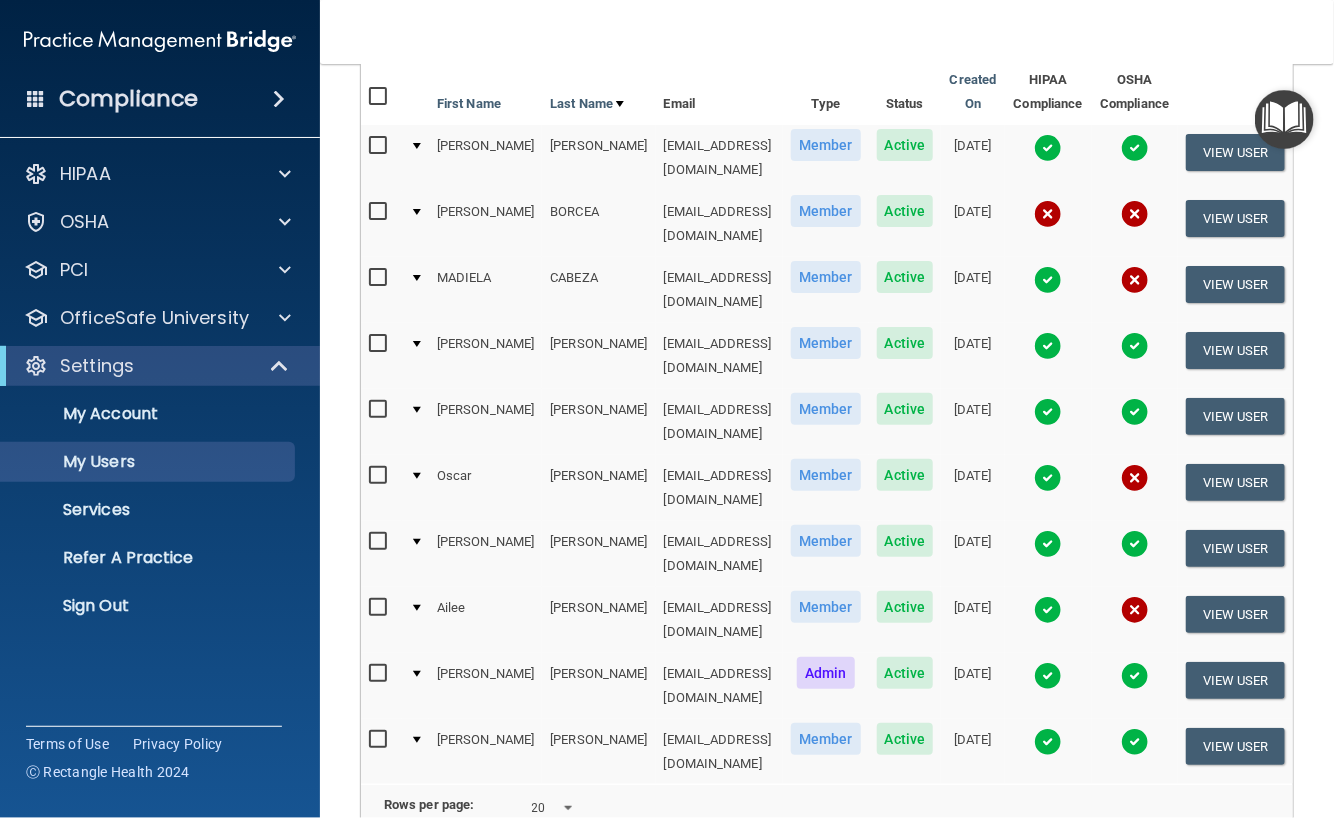 click on "Toggle navigation                                                                                                     [PERSON_NAME]   [EMAIL_ADDRESS][DOMAIN_NAME]                            Manage My Enterprise              [PERSON_NAME], DDS, Inc.     Manage My Location" at bounding box center [827, 32] 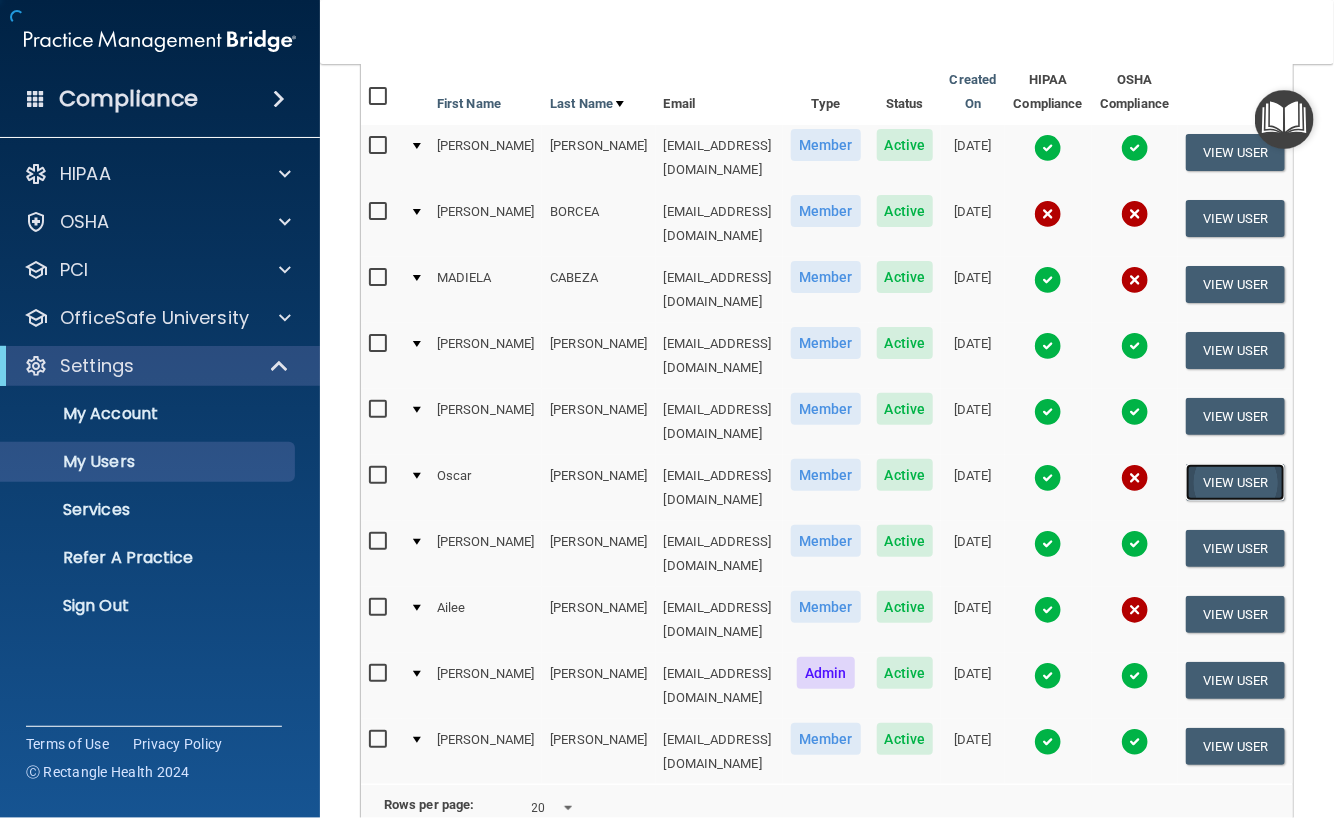 click on "View User" at bounding box center (1235, 482) 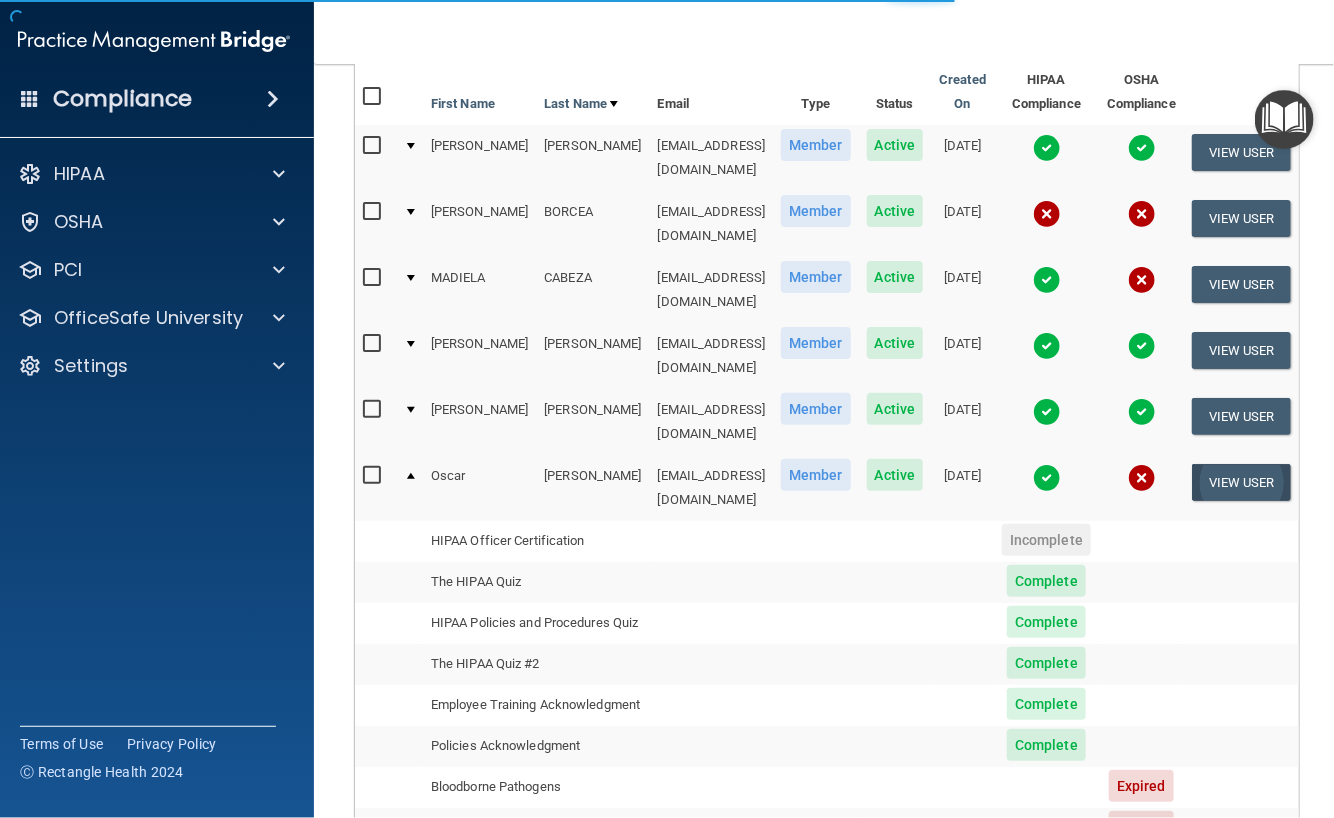scroll, scrollTop: 0, scrollLeft: 0, axis: both 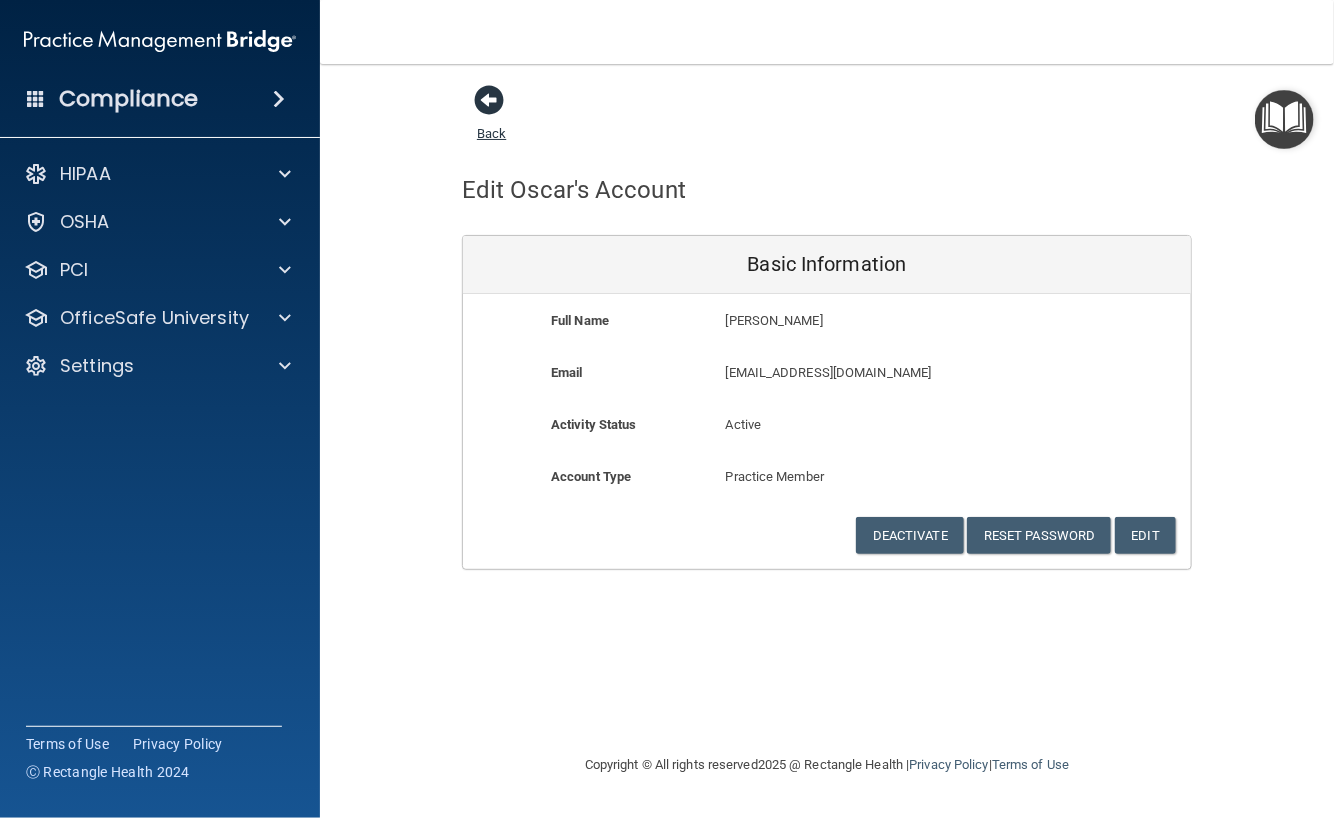 click at bounding box center [489, 100] 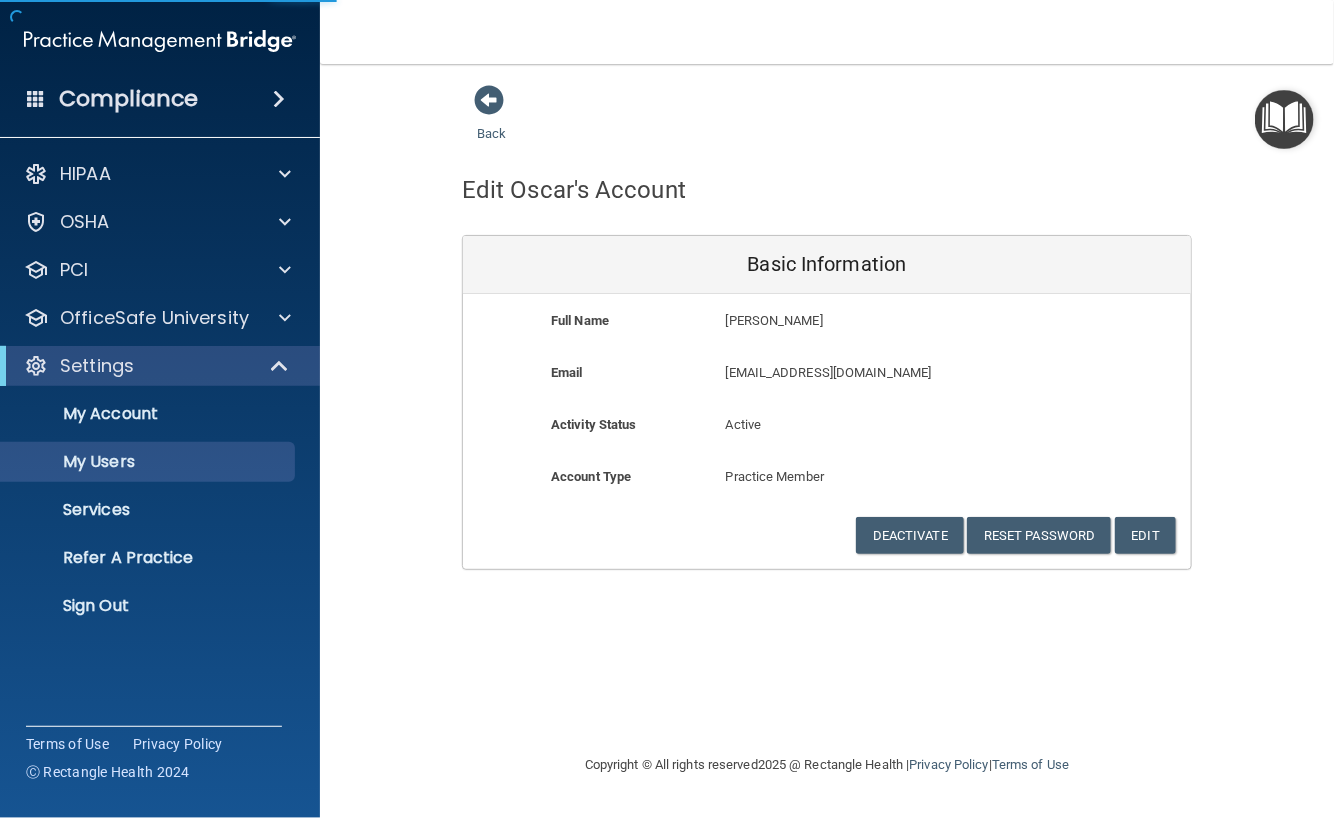 select on "20" 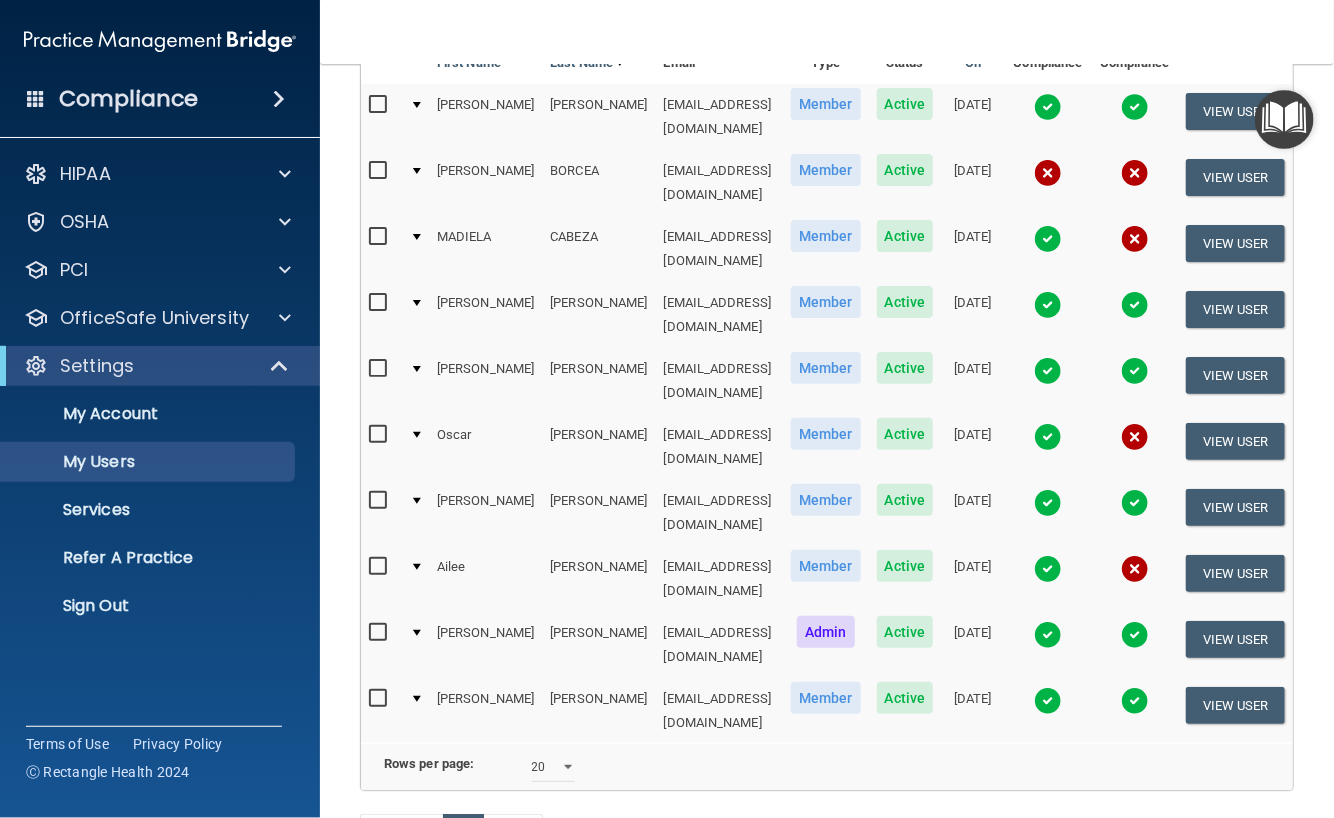 scroll, scrollTop: 212, scrollLeft: 0, axis: vertical 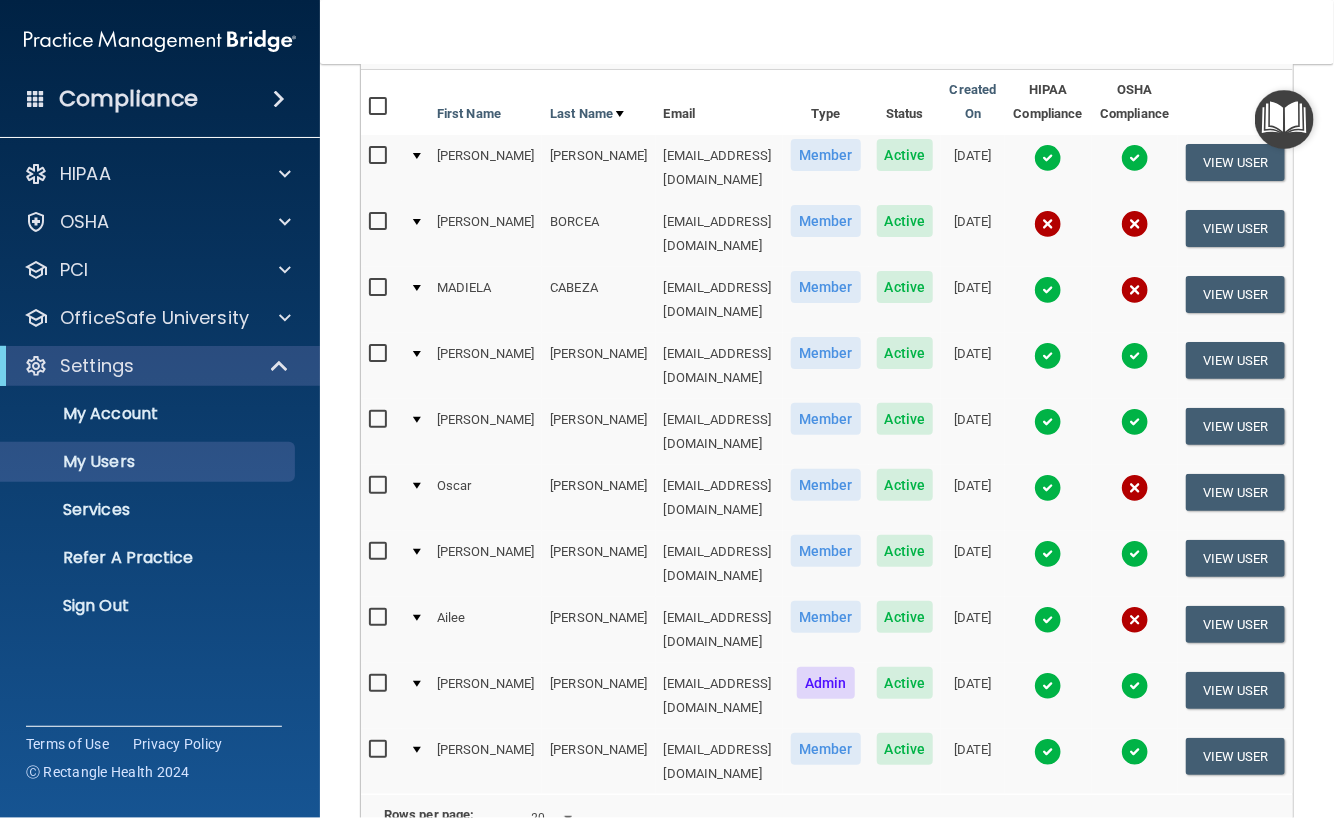 click at bounding box center (415, 498) 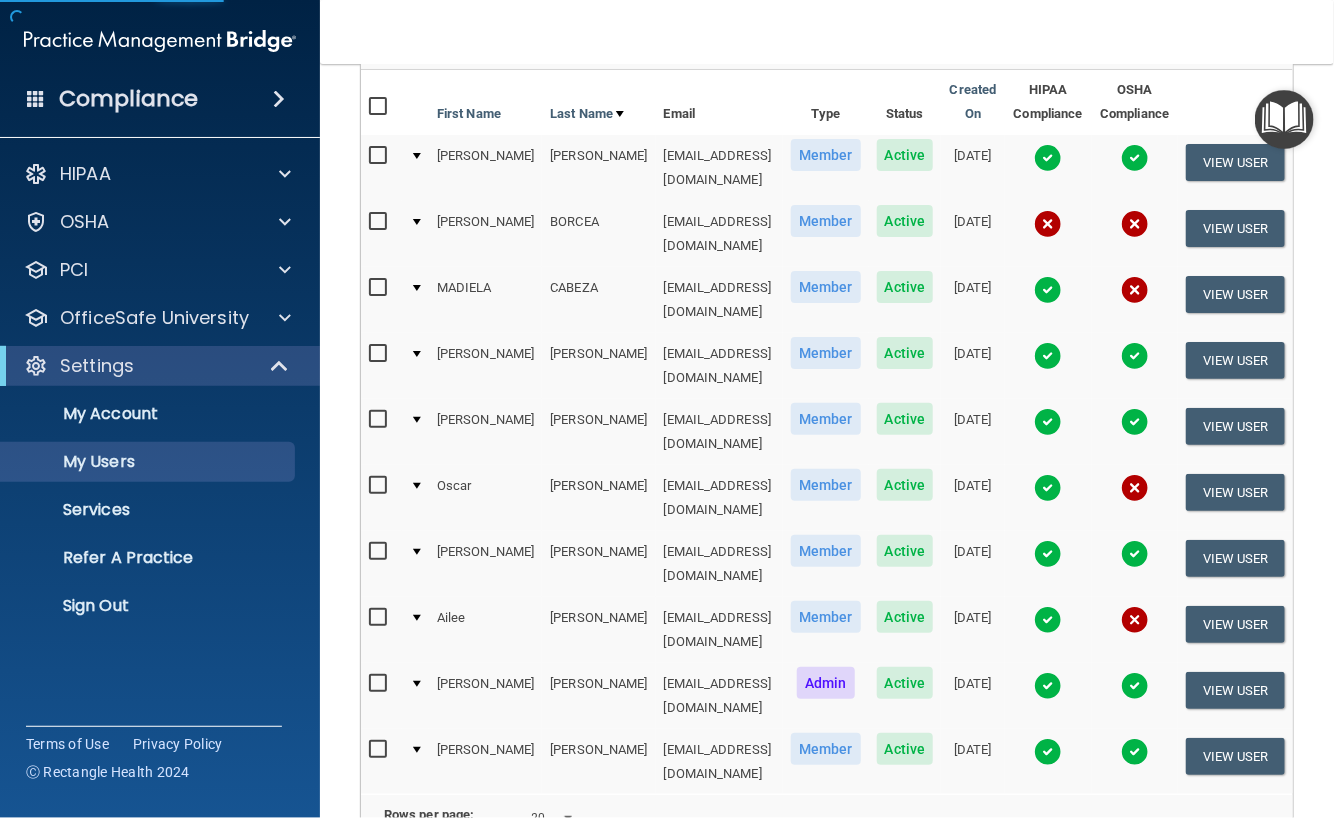 click at bounding box center (415, 498) 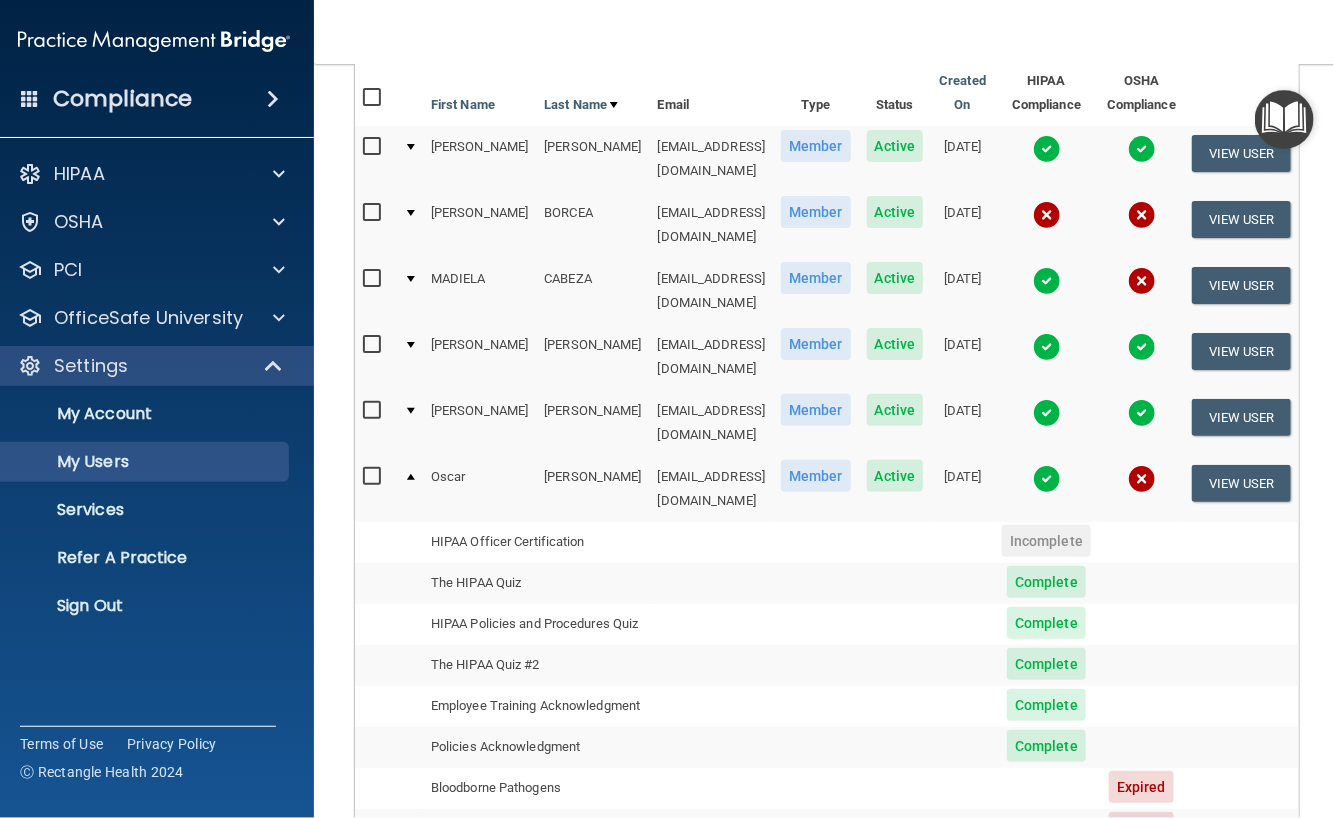 scroll, scrollTop: 222, scrollLeft: 0, axis: vertical 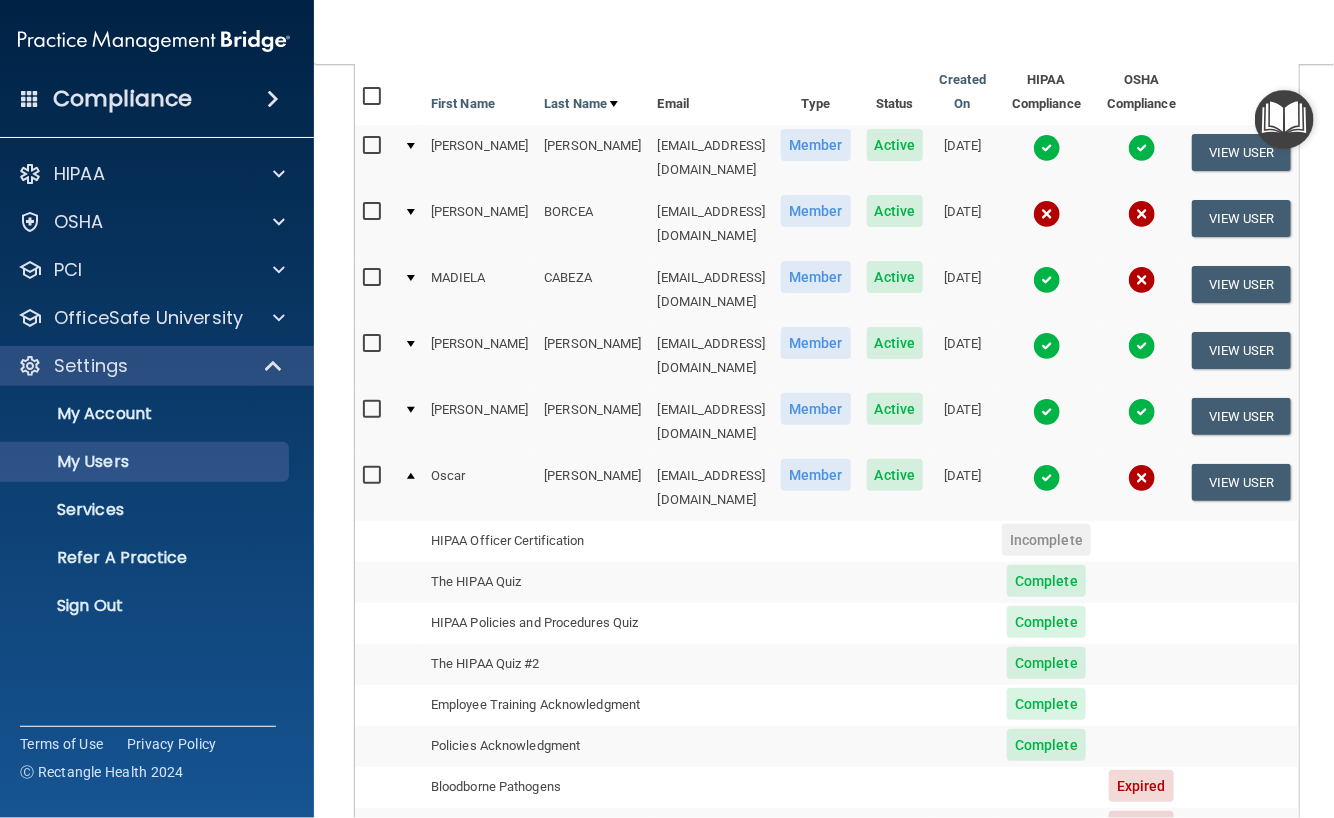click at bounding box center (374, 476) 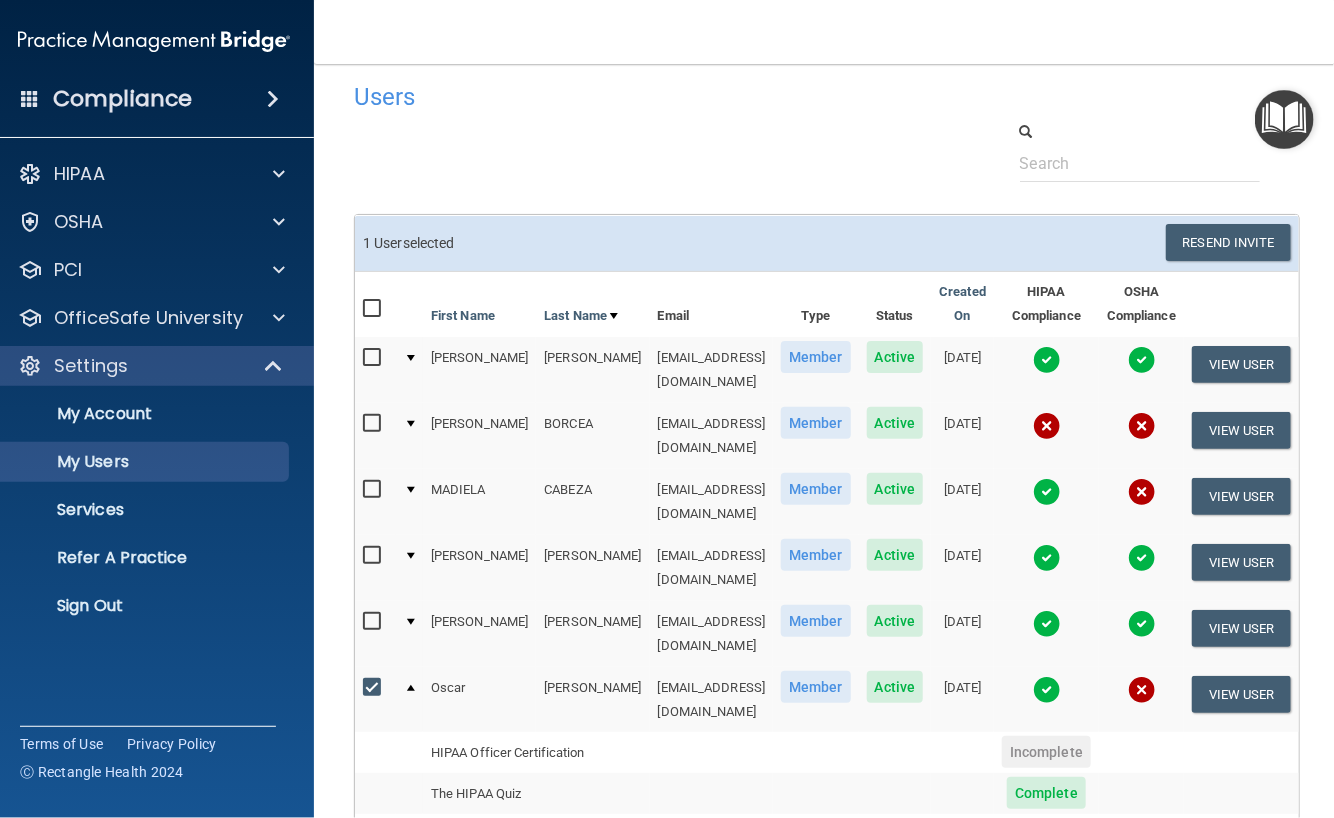 scroll, scrollTop: 0, scrollLeft: 0, axis: both 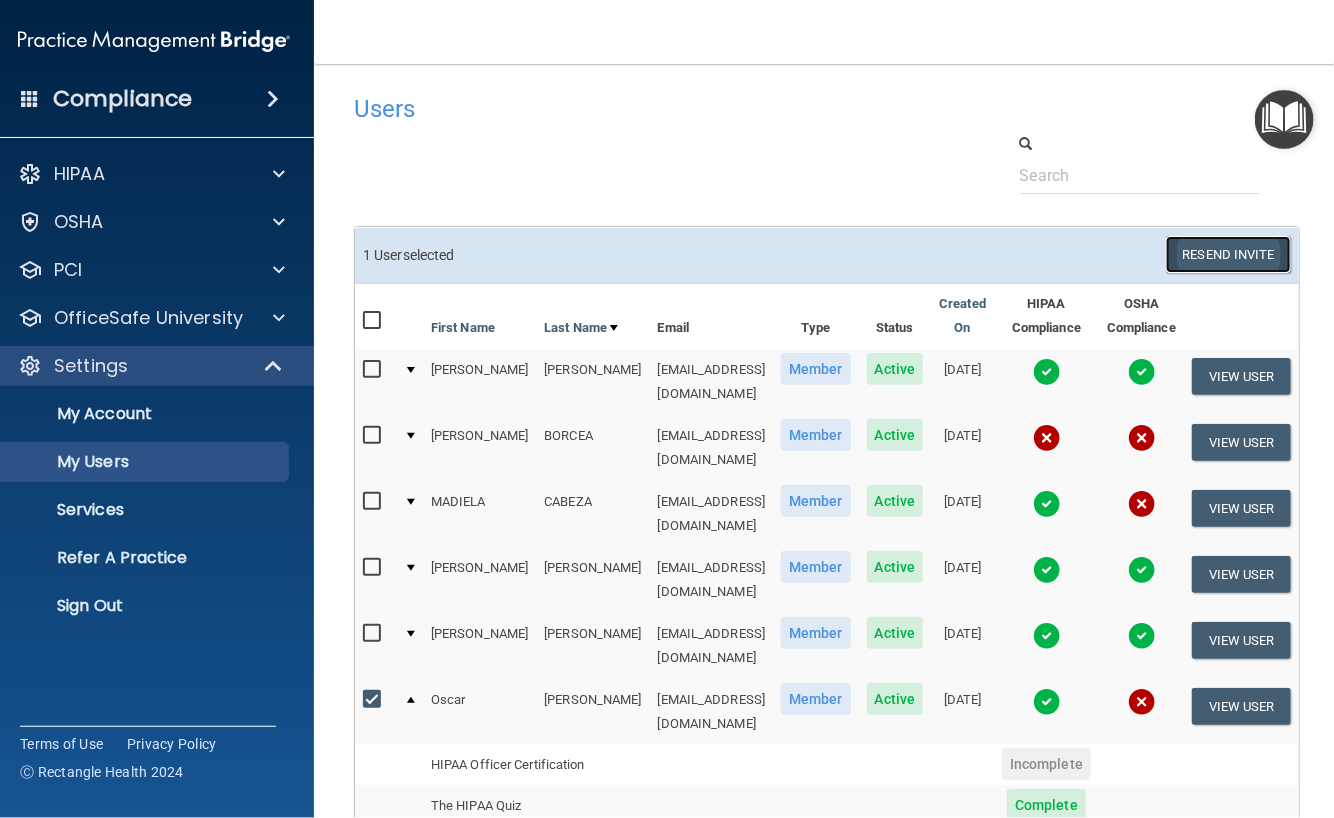click on "Resend Invite" at bounding box center [1228, 254] 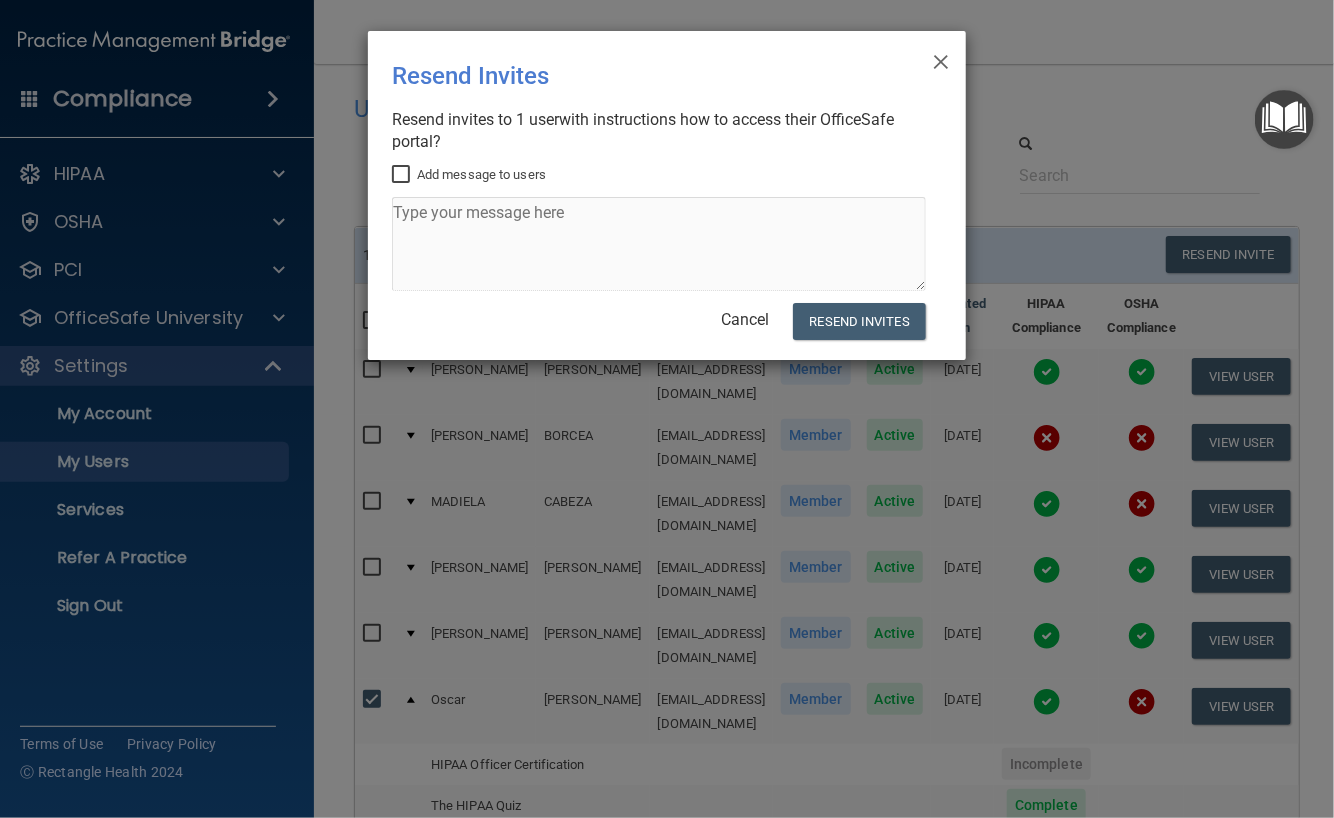 click on "Add message to users" at bounding box center (403, 175) 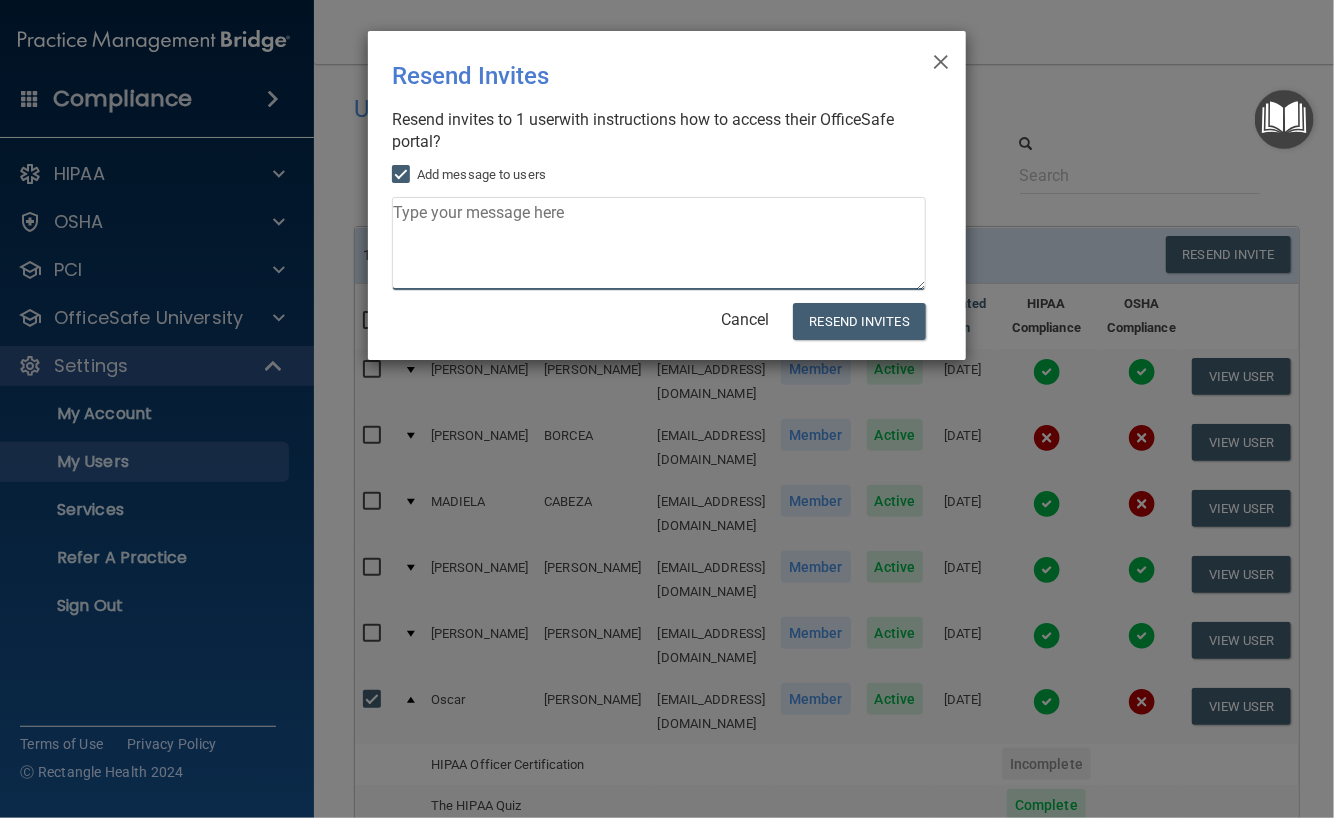 click at bounding box center [659, 244] 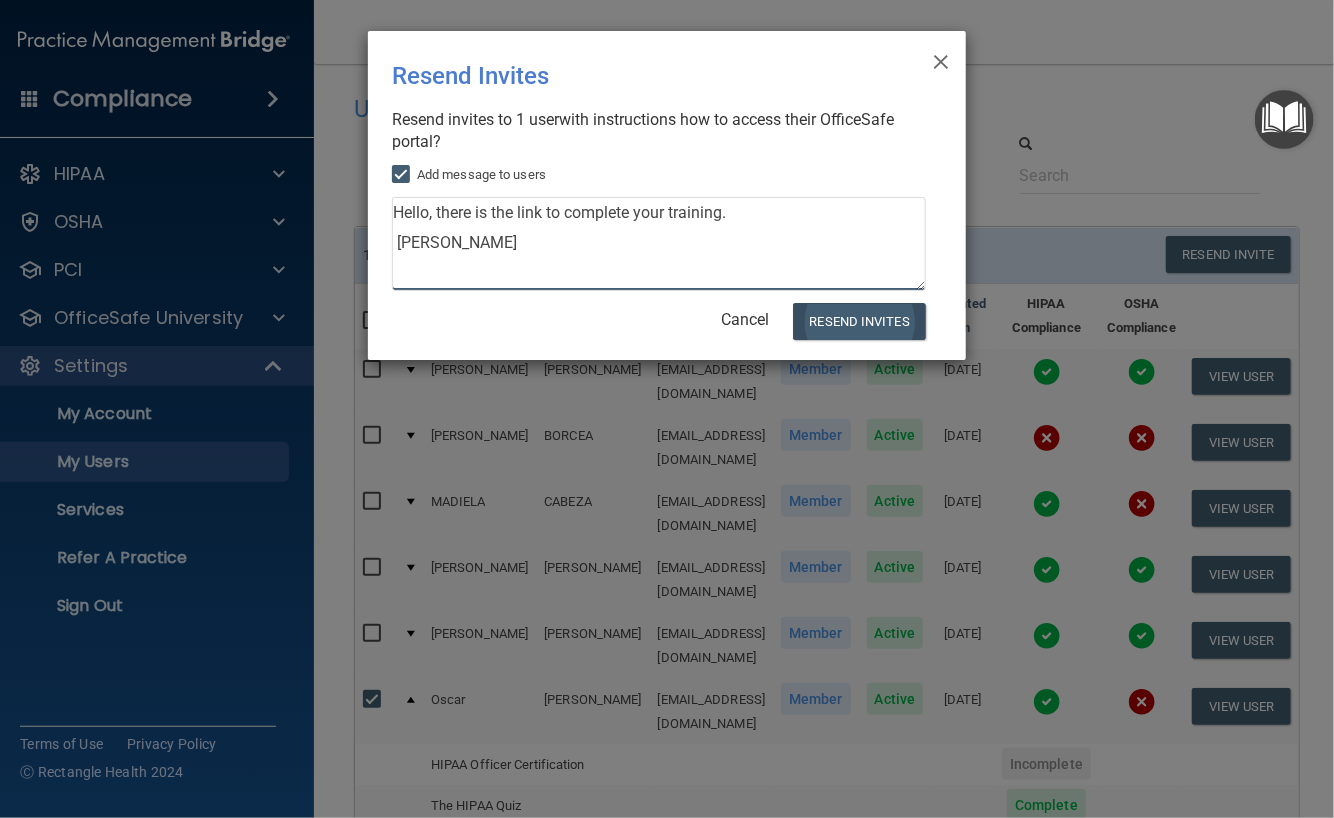 type on "Hello, there is the link to complete your training.
[PERSON_NAME]" 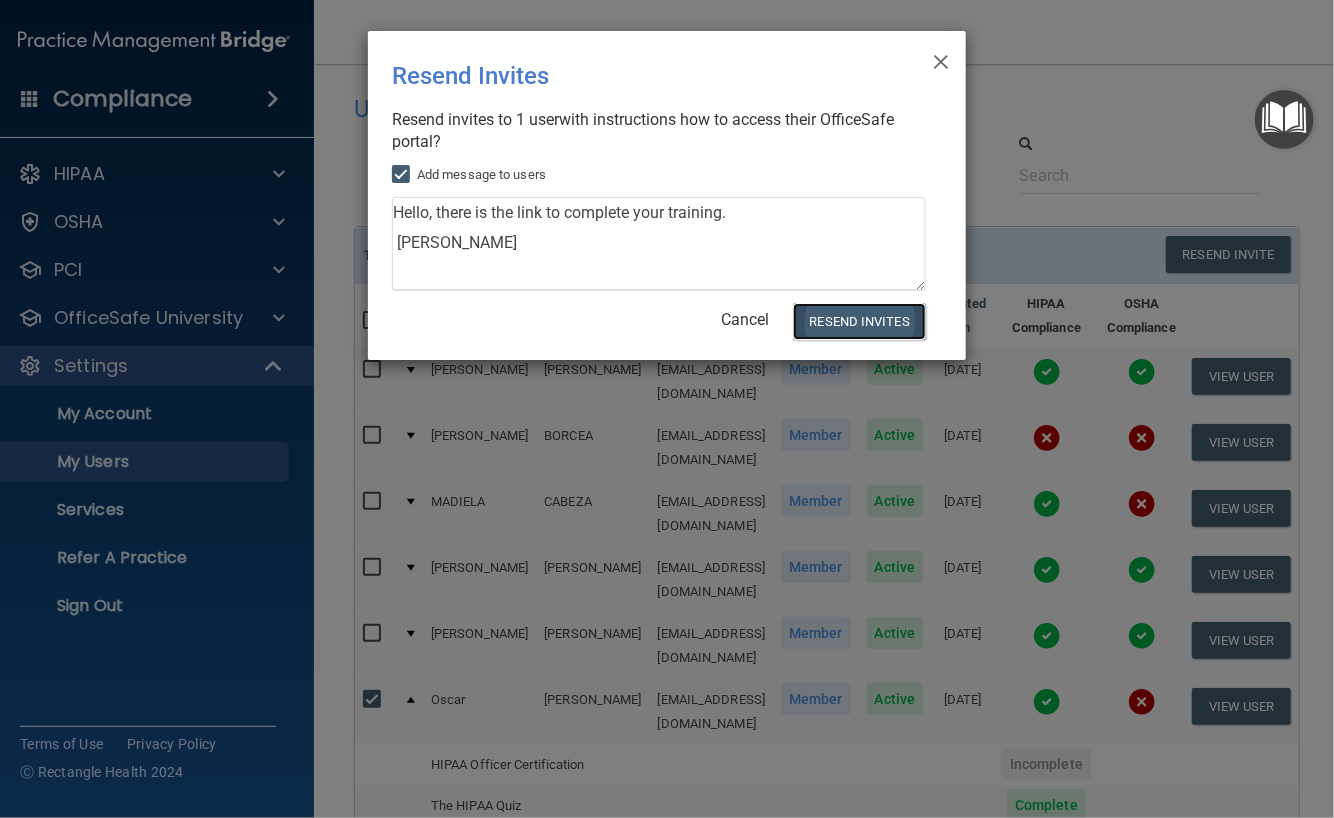click on "Resend Invites" at bounding box center (859, 321) 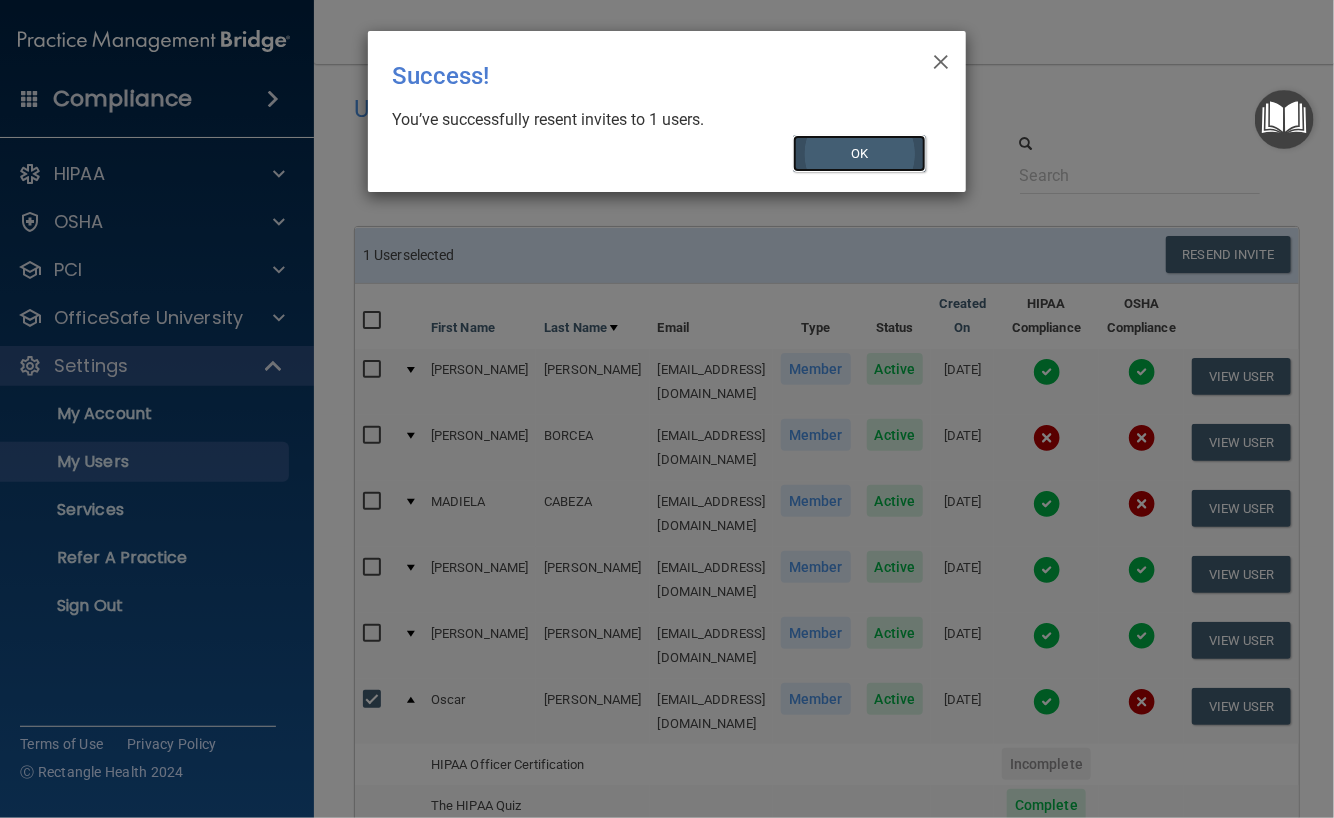 click on "OK" at bounding box center (860, 153) 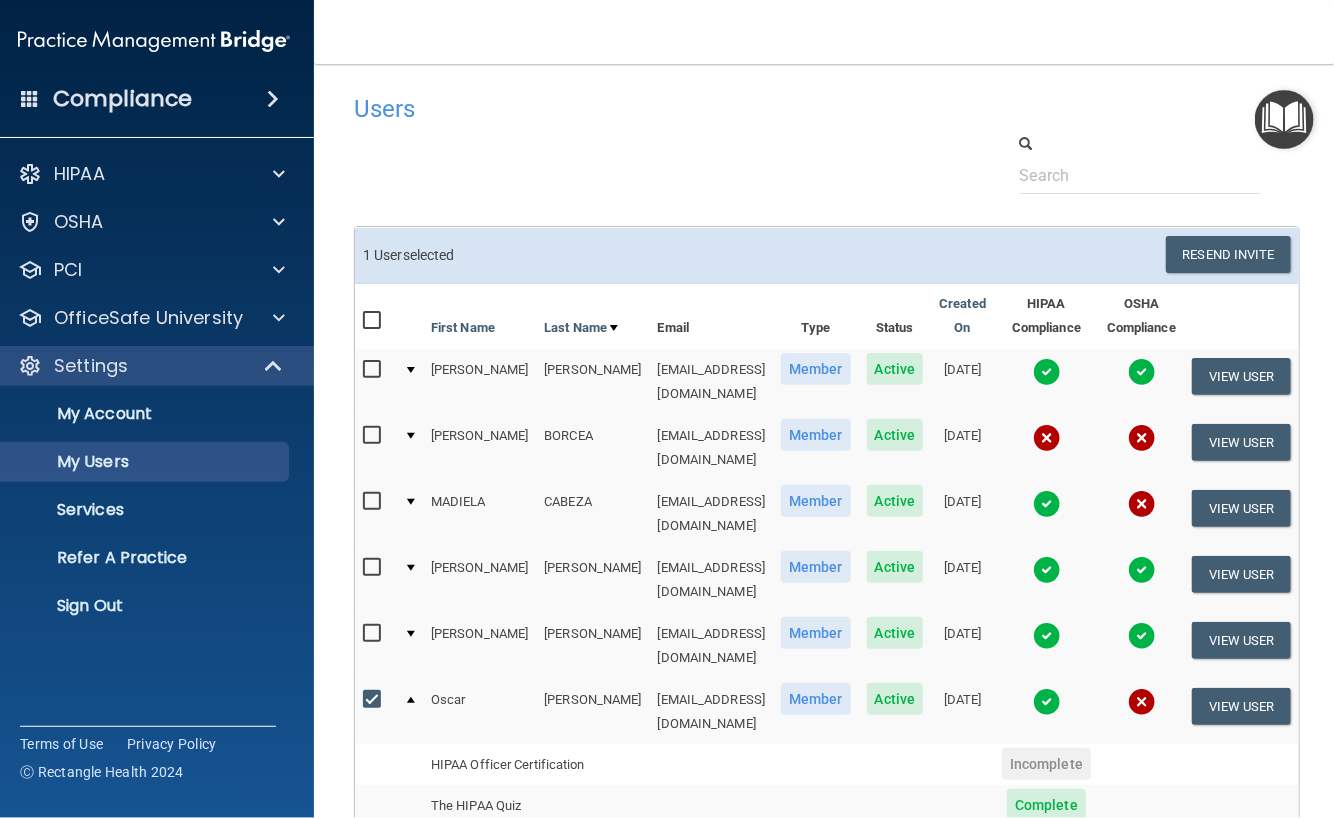 click at bounding box center (374, 700) 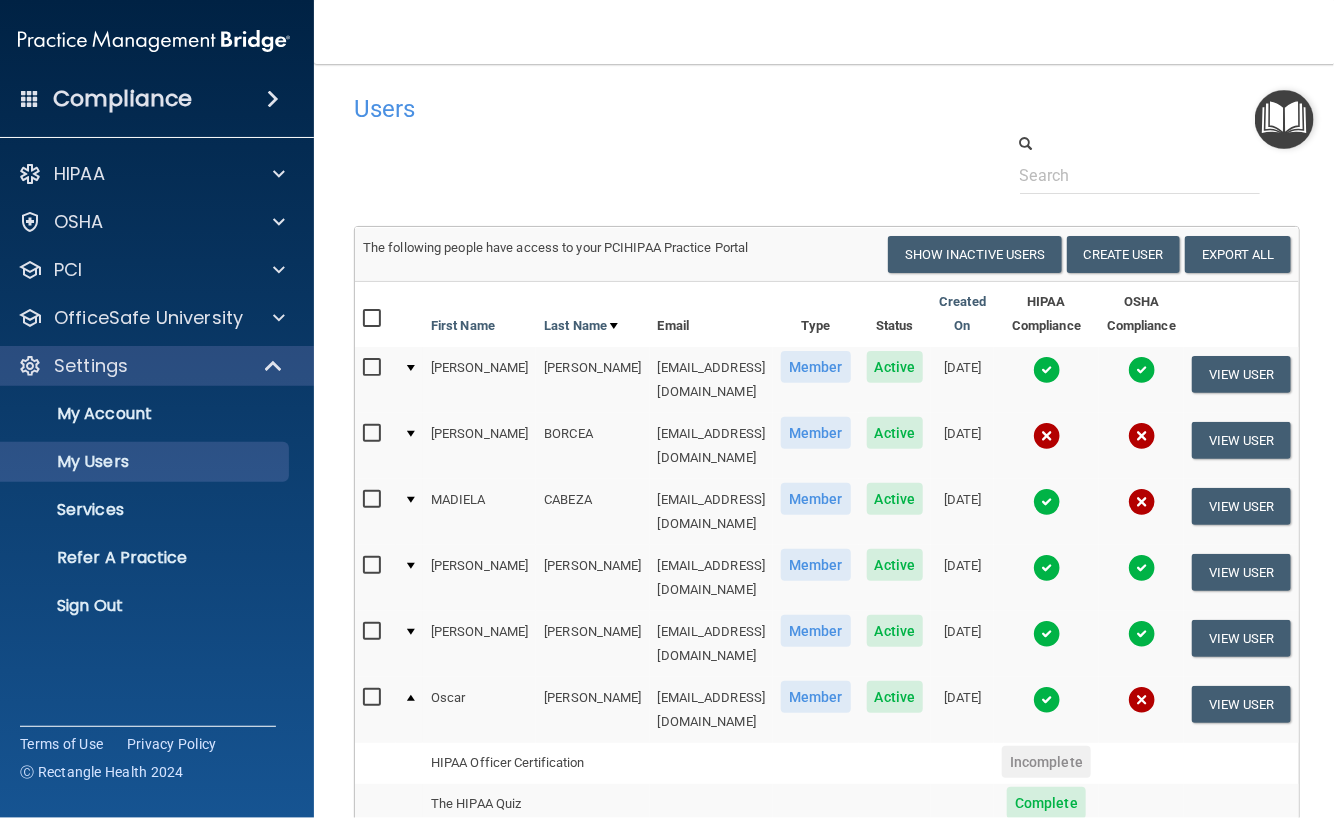 click at bounding box center [374, 434] 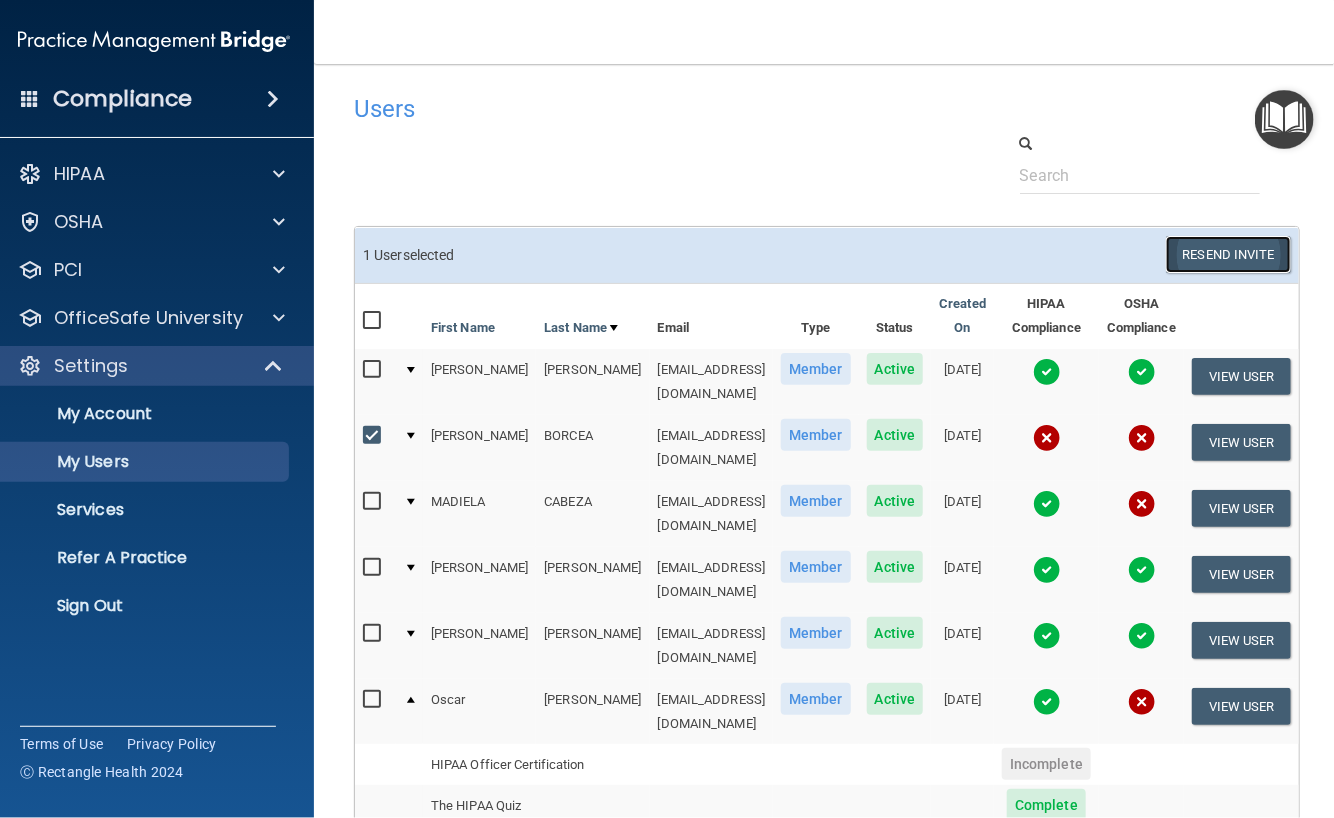 click on "Resend Invite" at bounding box center (1228, 254) 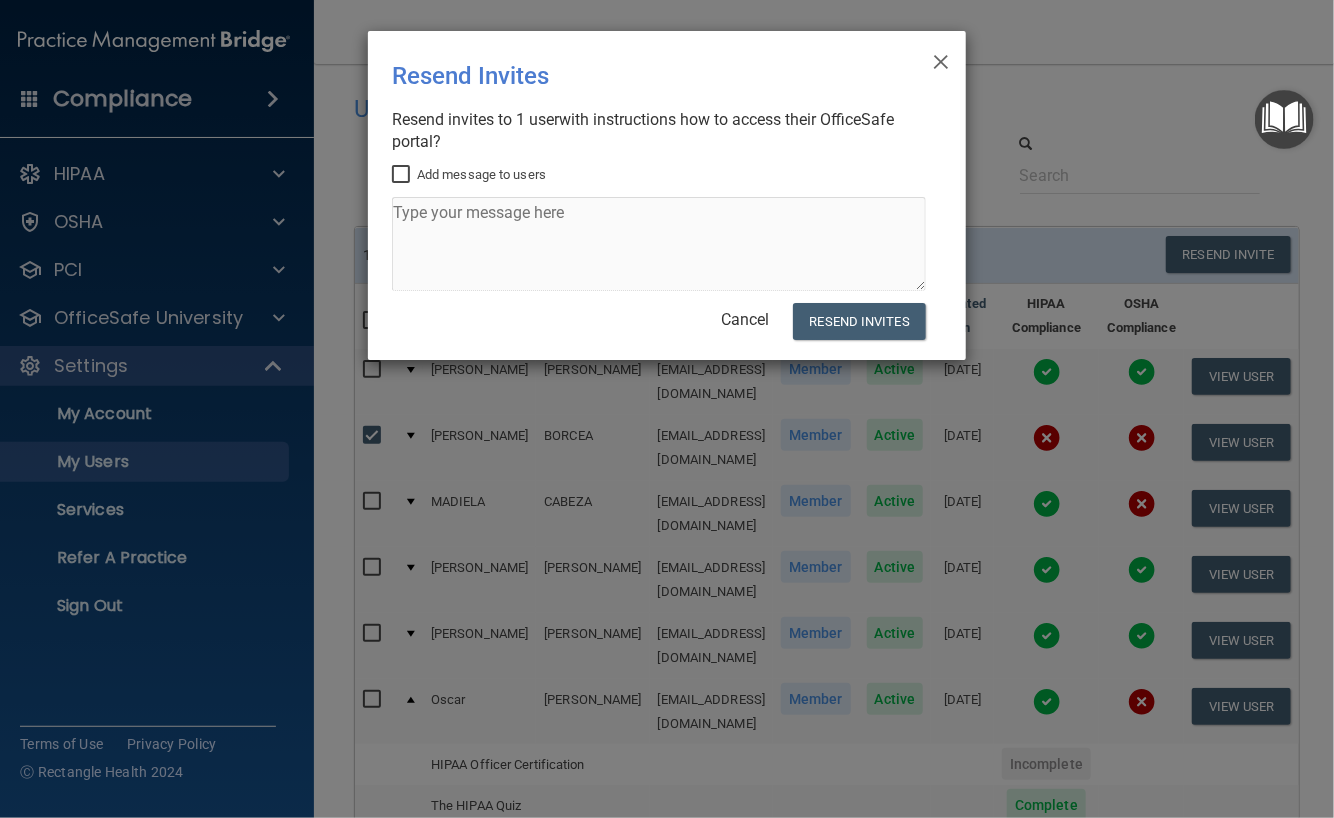 click on "Add message to users" at bounding box center [403, 175] 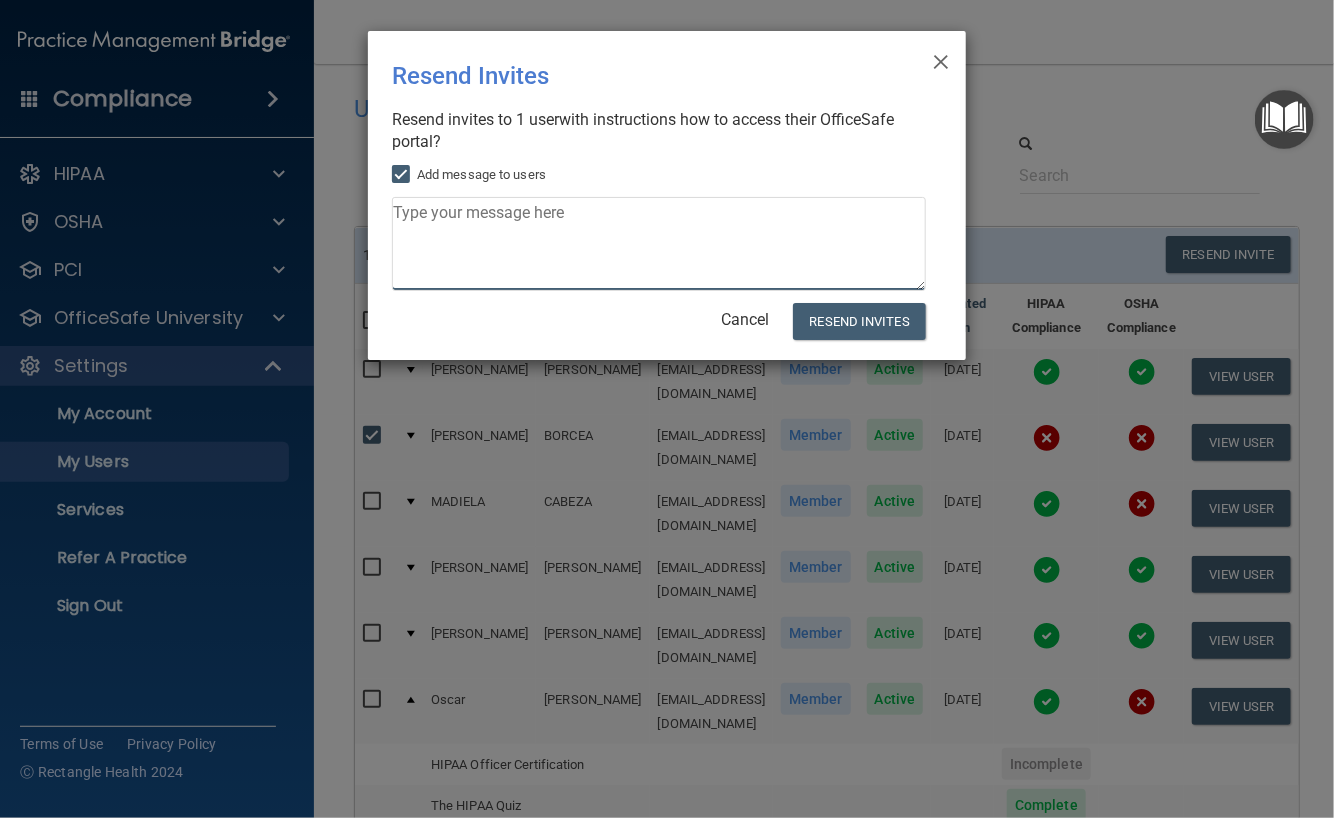 click at bounding box center [659, 244] 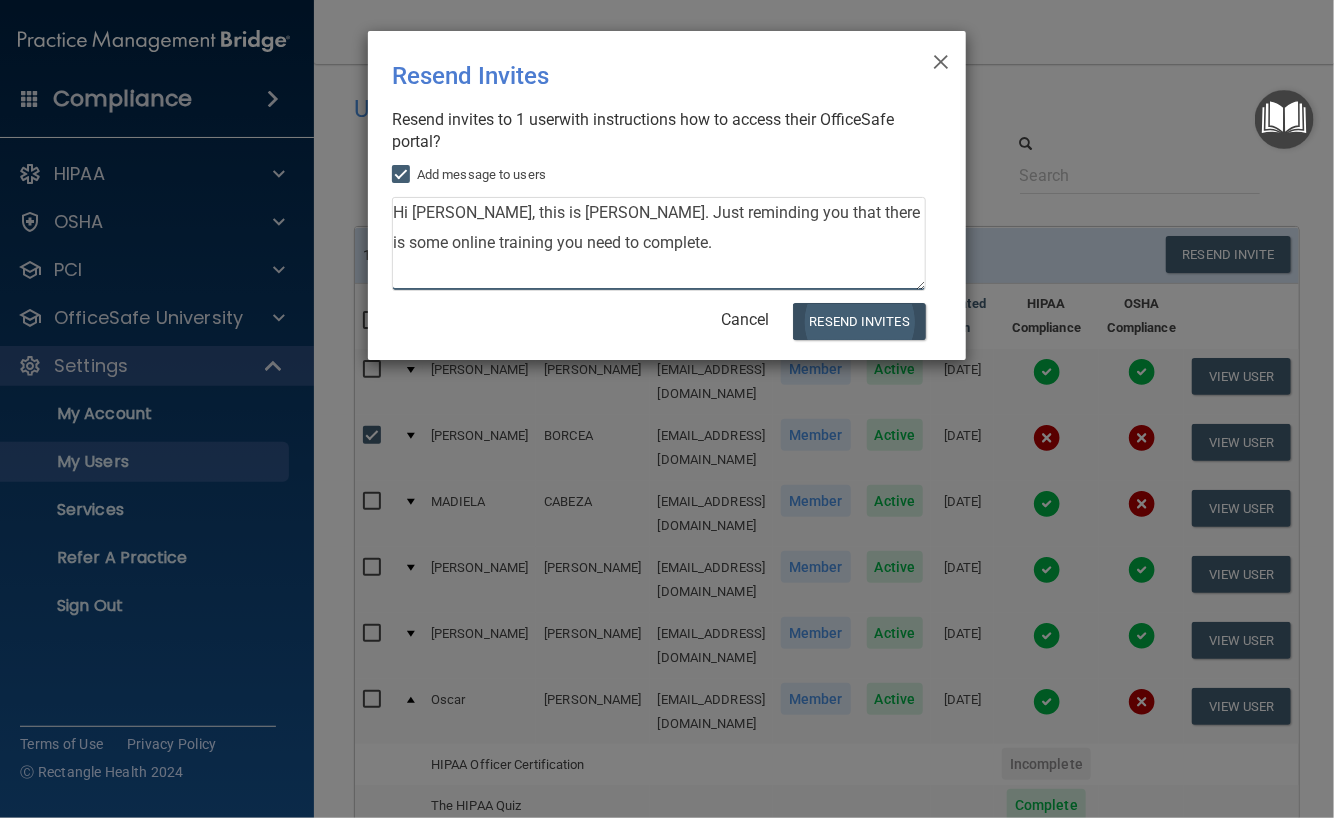 type on "Hi [PERSON_NAME], this is [PERSON_NAME]. Just reminding you that there is some online training you need to complete." 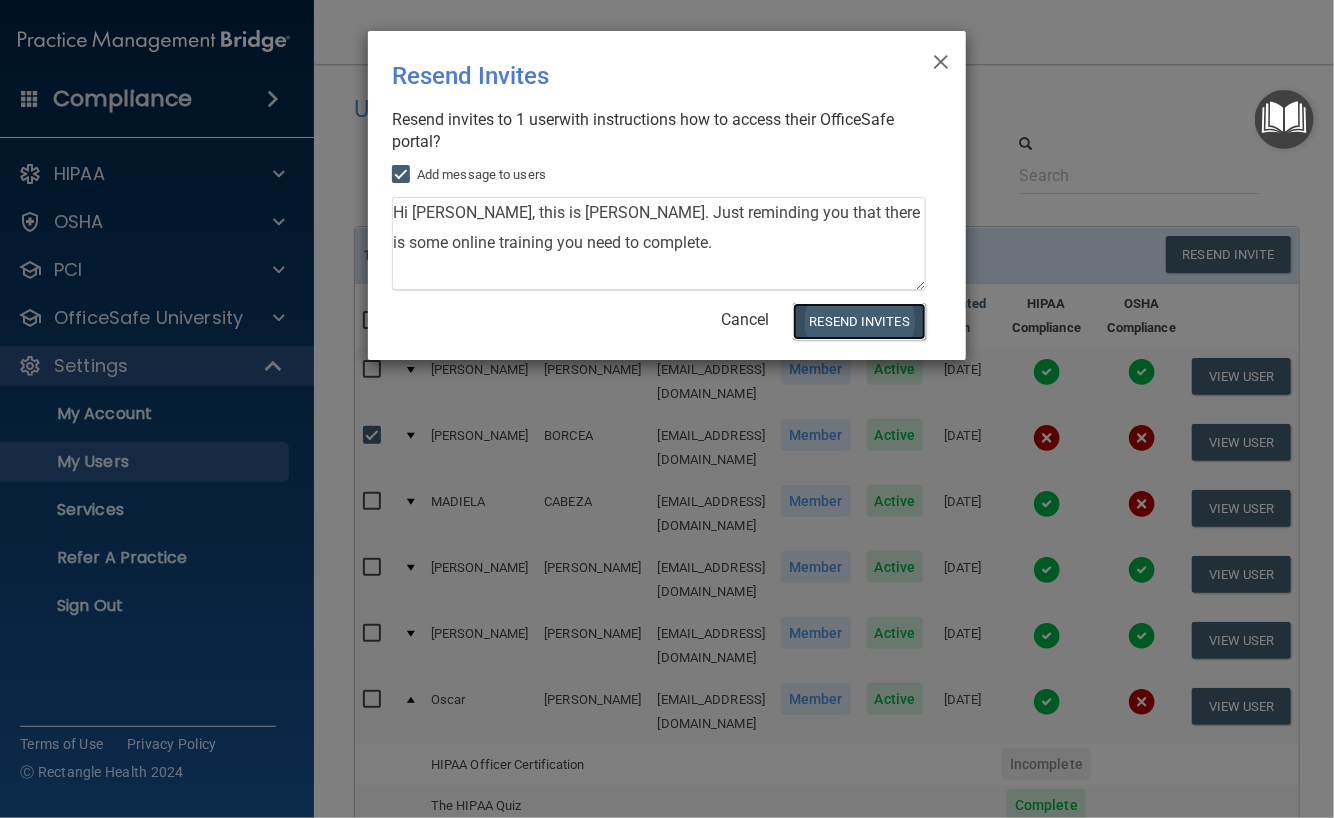 click on "Resend Invites" at bounding box center (859, 321) 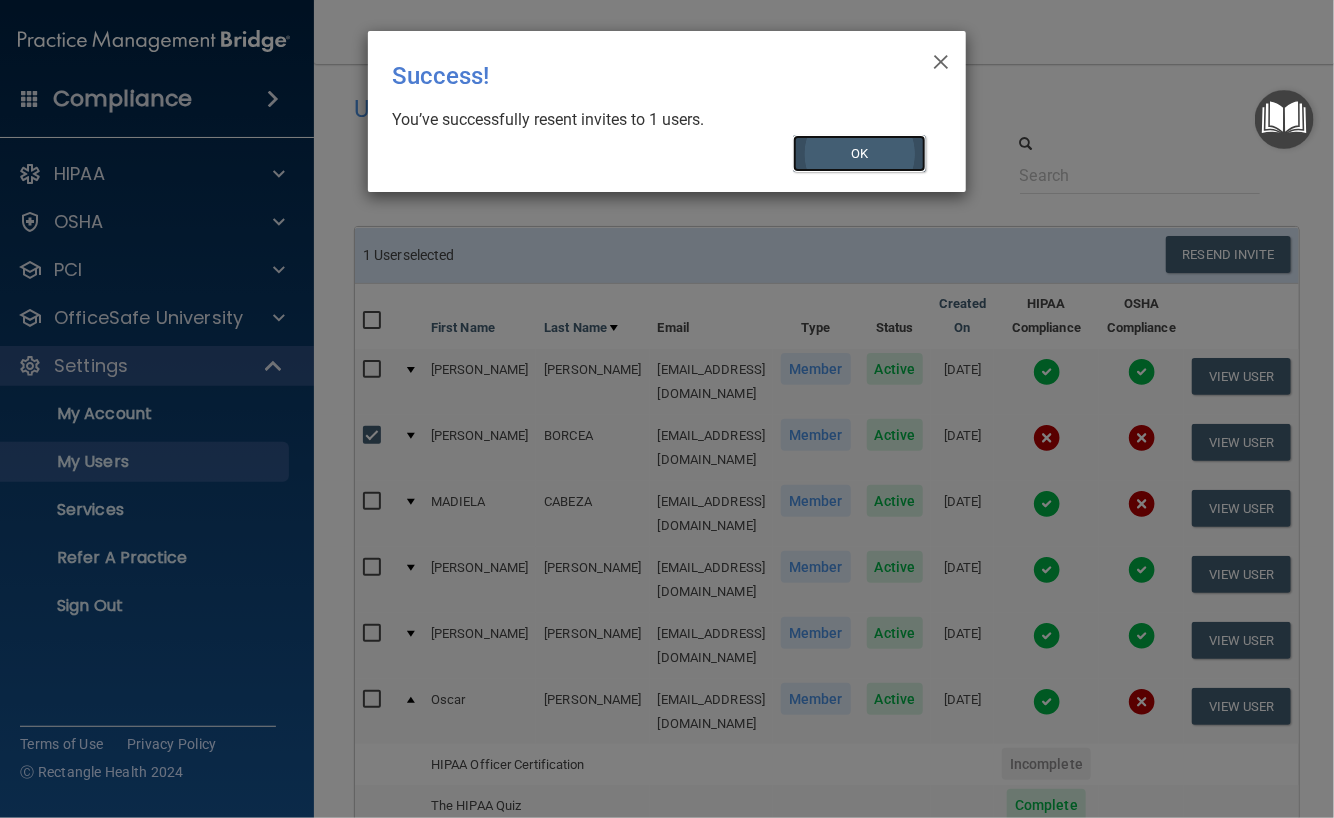 click on "OK" at bounding box center [860, 153] 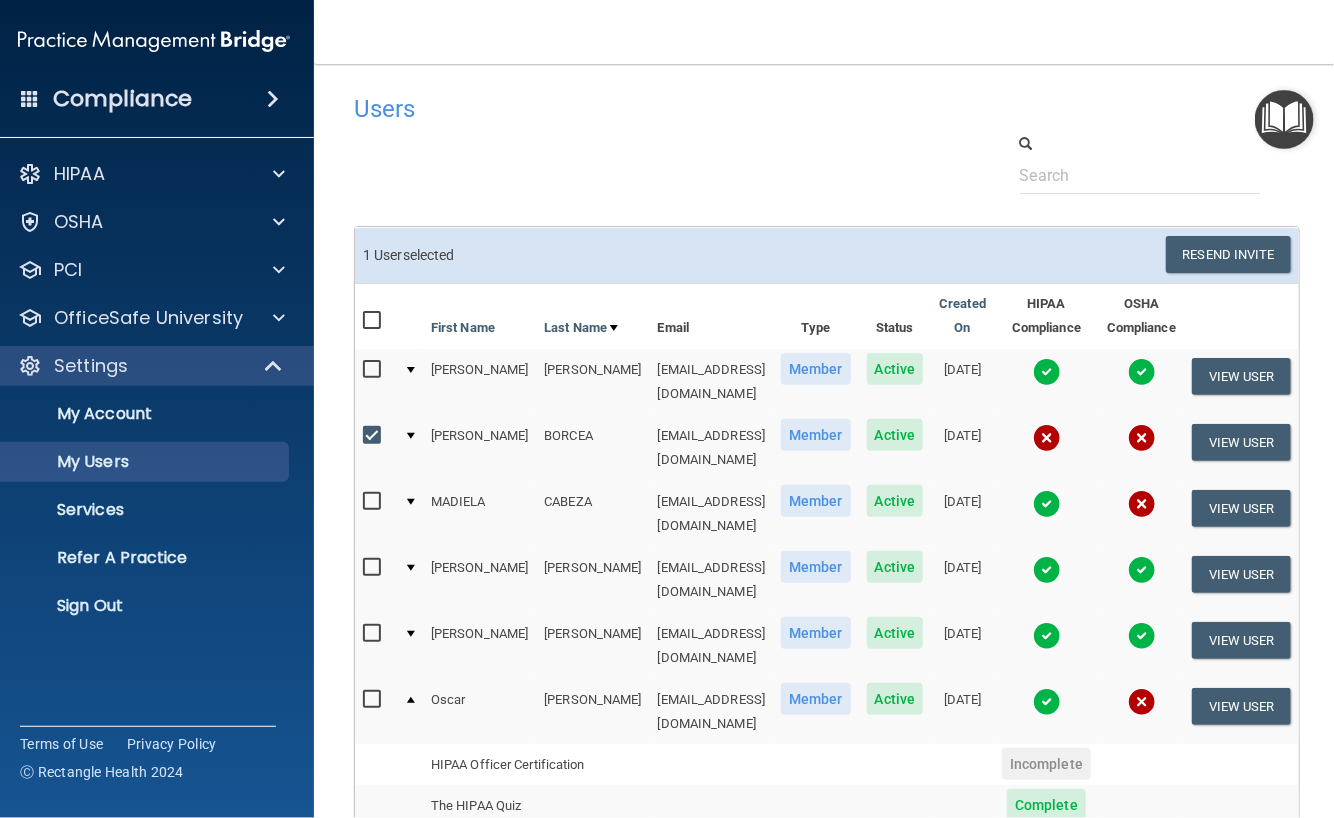 click at bounding box center (374, 436) 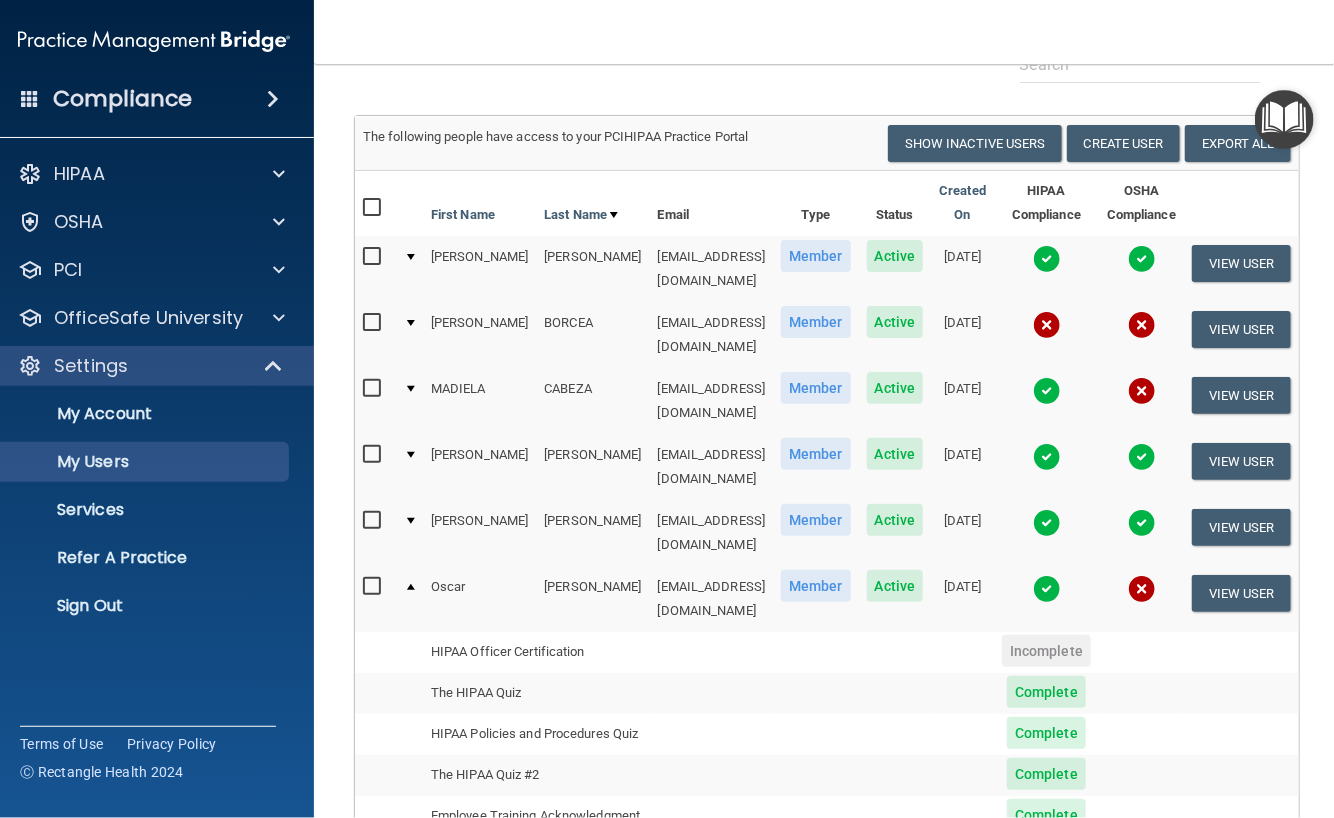 scroll, scrollTop: 222, scrollLeft: 0, axis: vertical 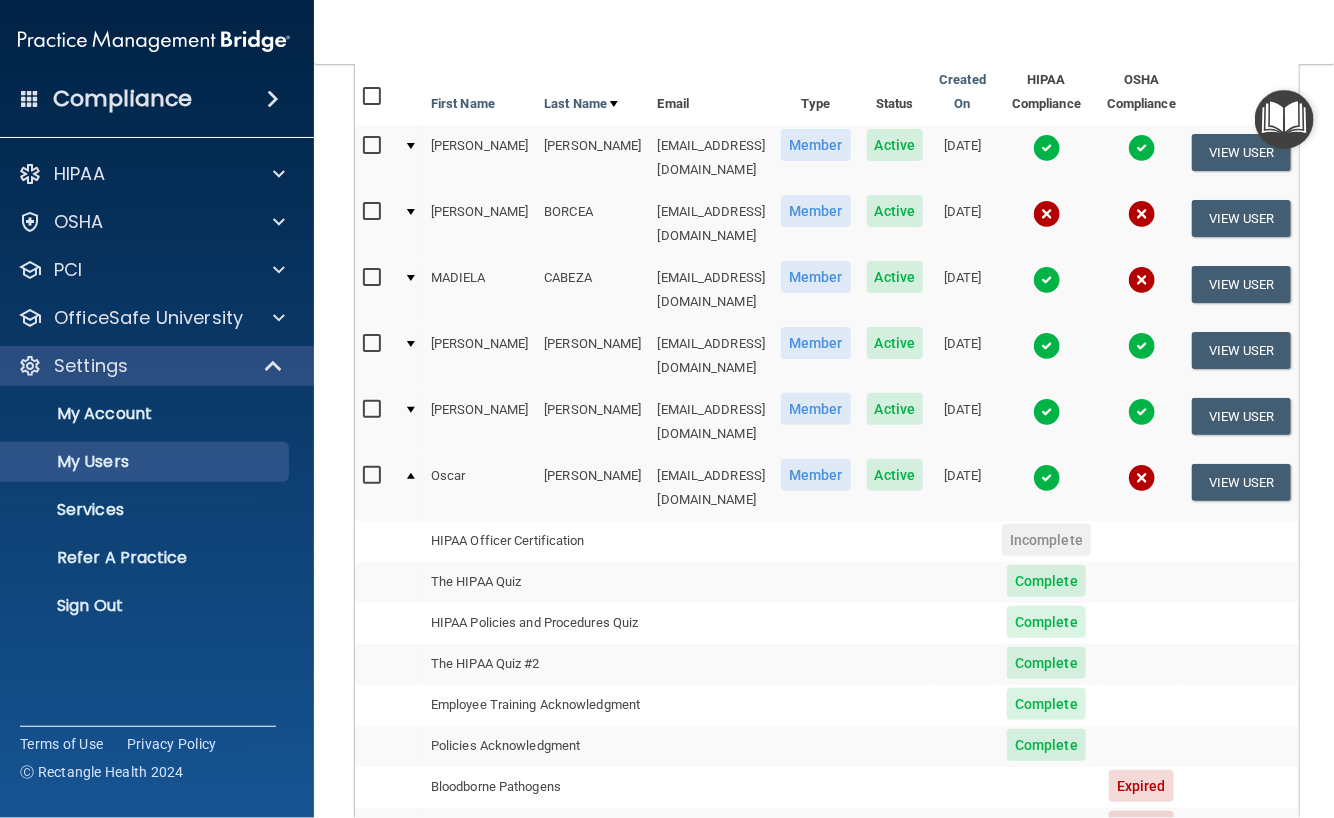 click at bounding box center (409, 487) 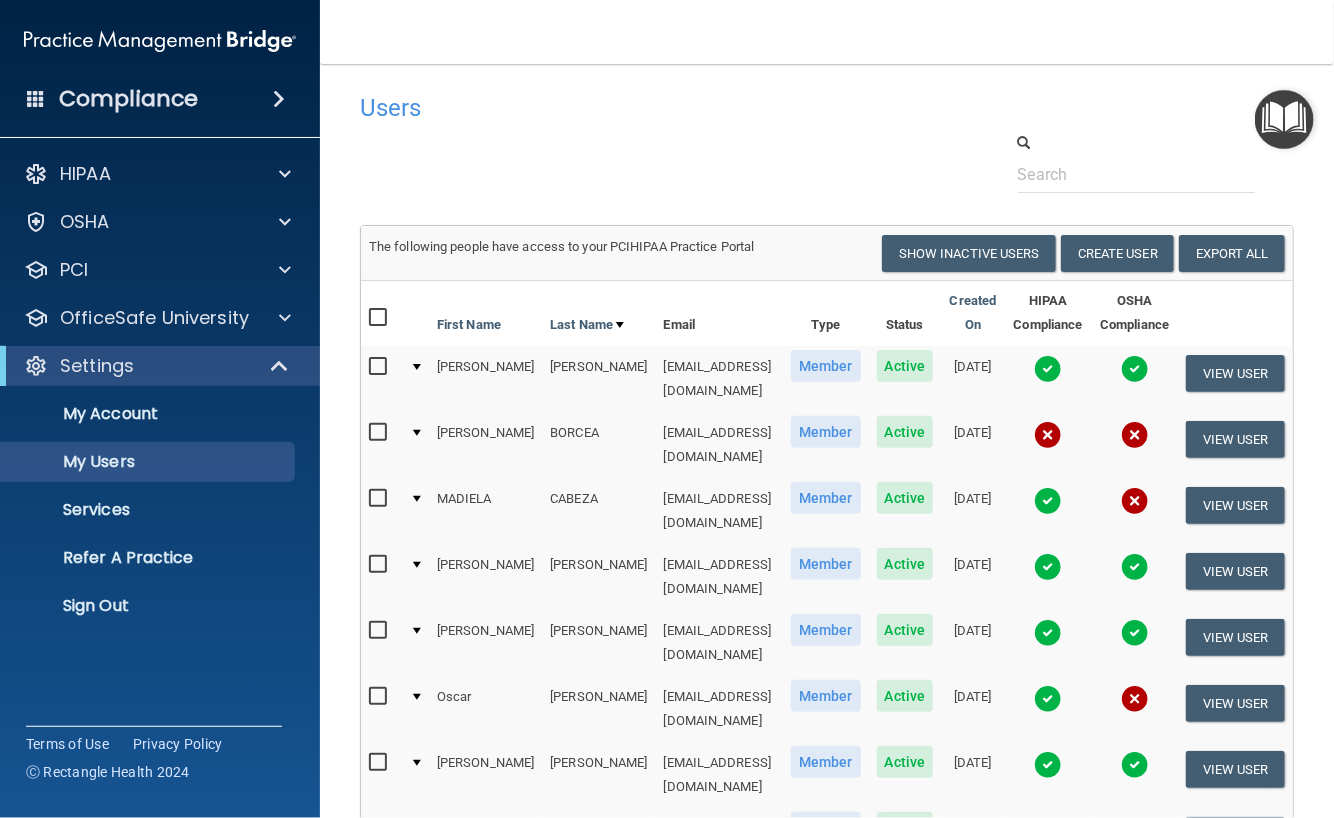 scroll, scrollTop: 0, scrollLeft: 0, axis: both 